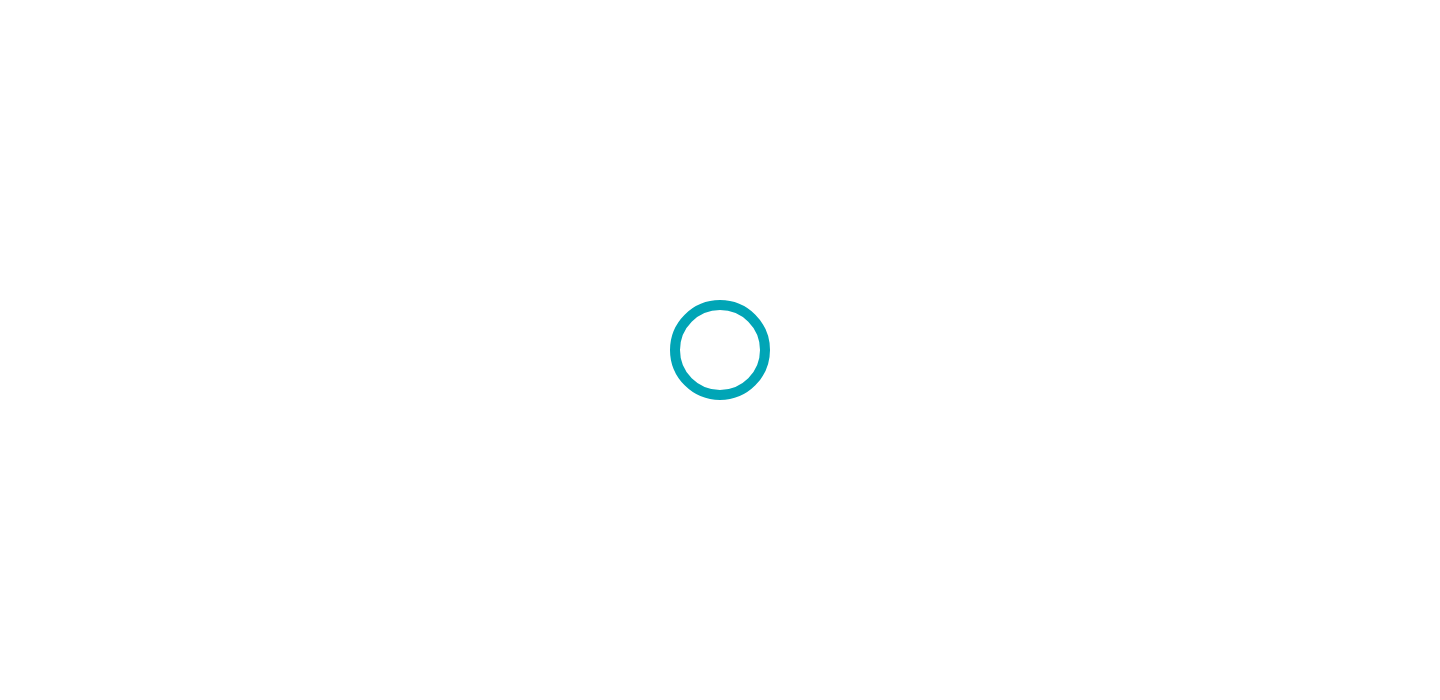 scroll, scrollTop: 0, scrollLeft: 0, axis: both 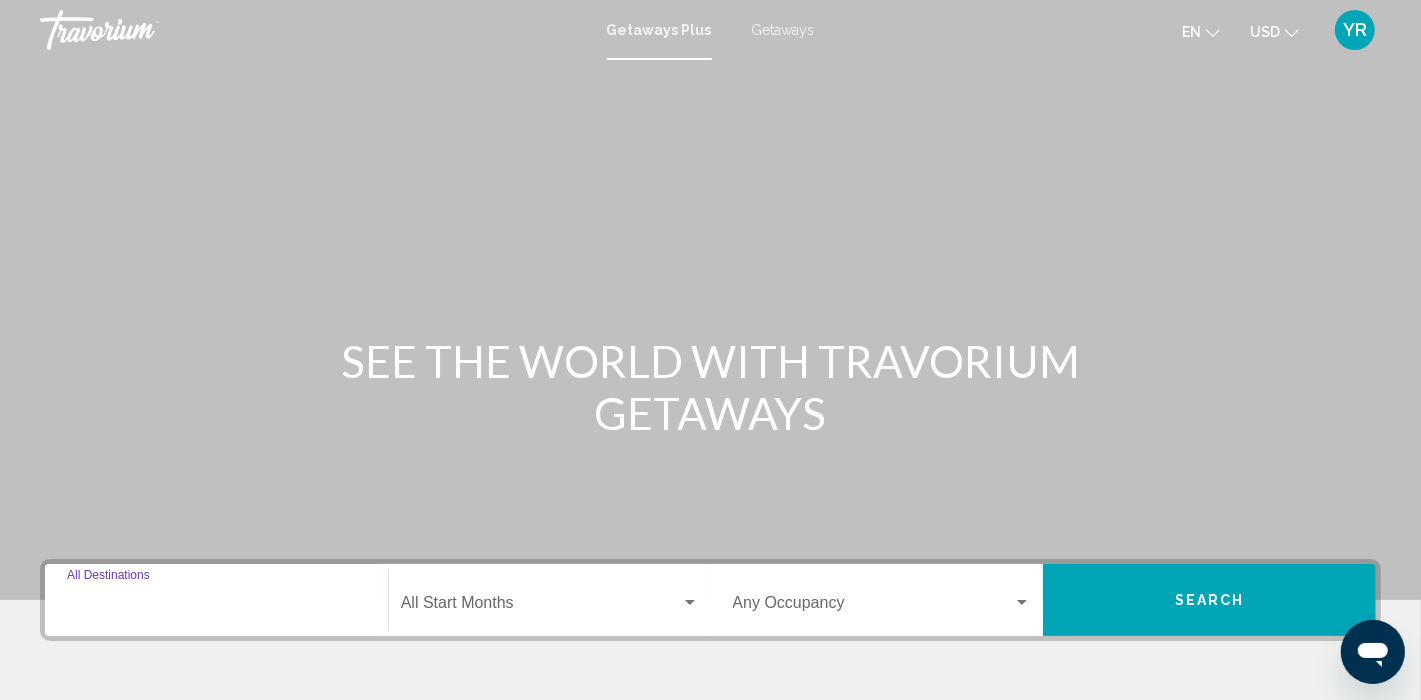 click on "Destination All Destinations" at bounding box center (216, 607) 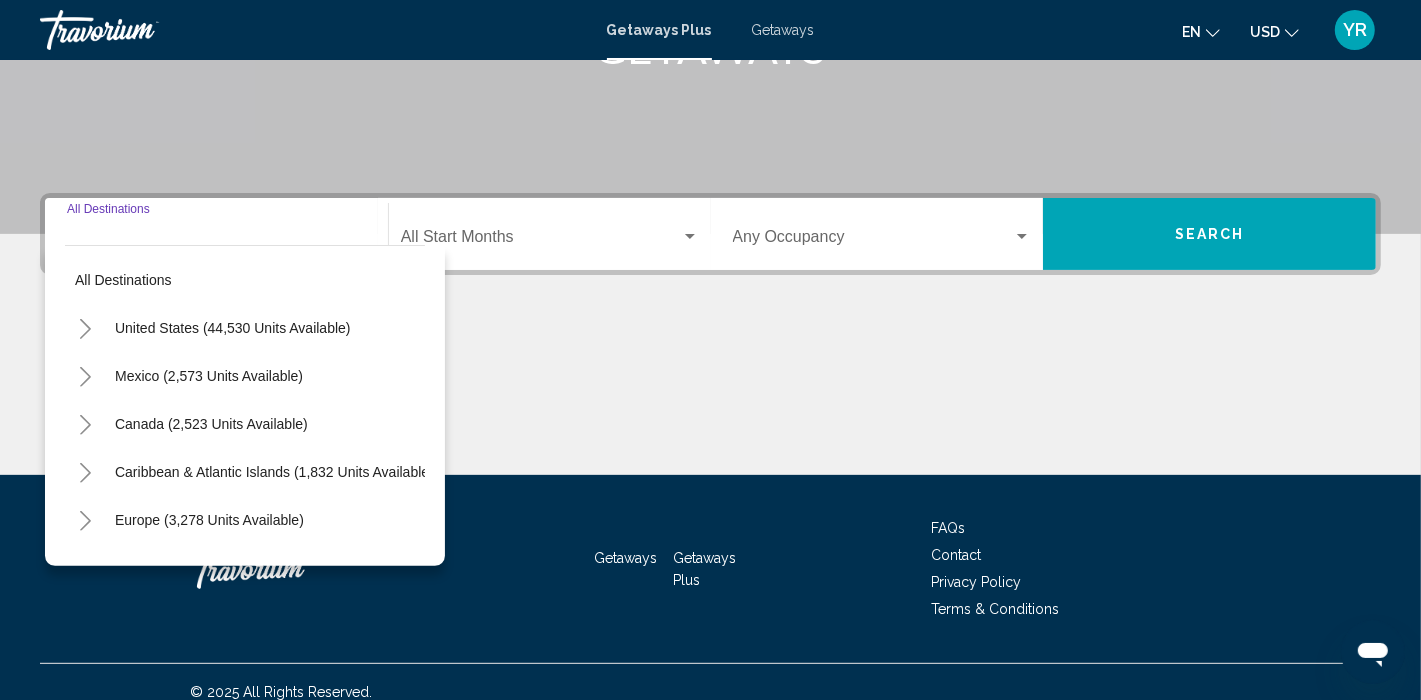 scroll, scrollTop: 385, scrollLeft: 0, axis: vertical 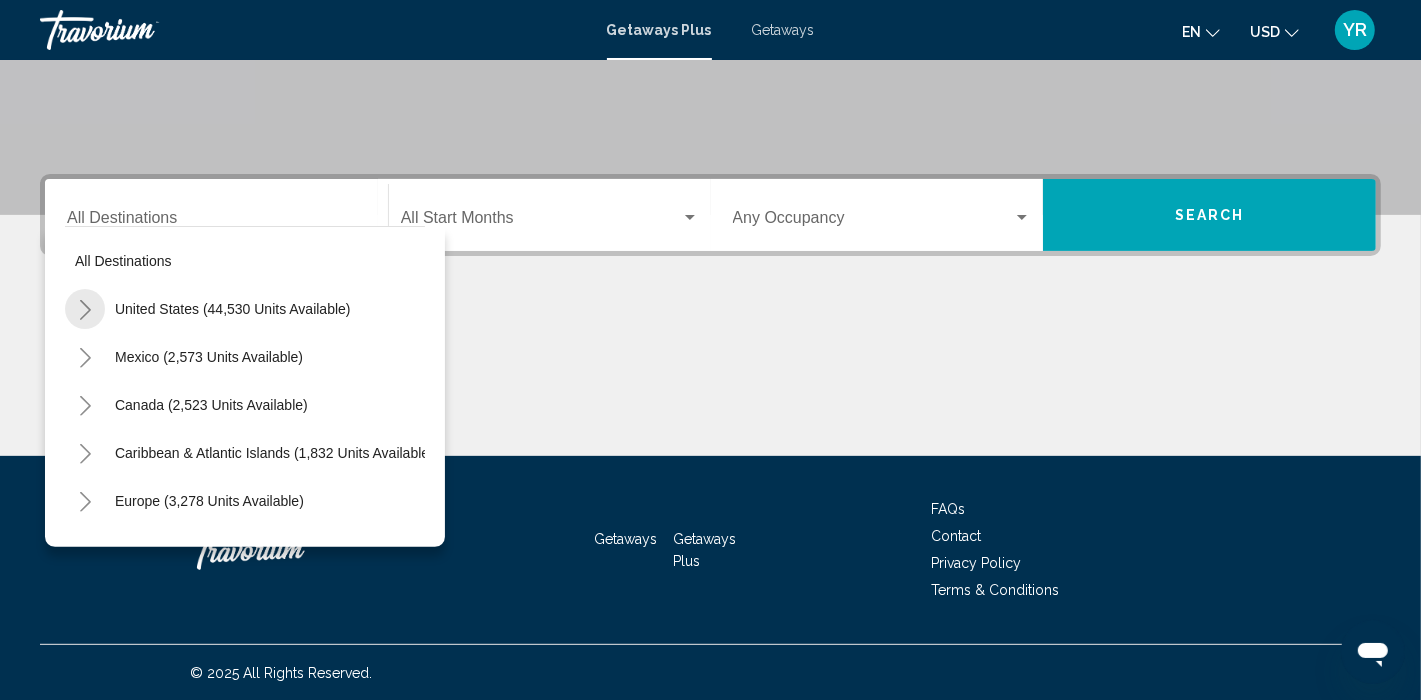 click 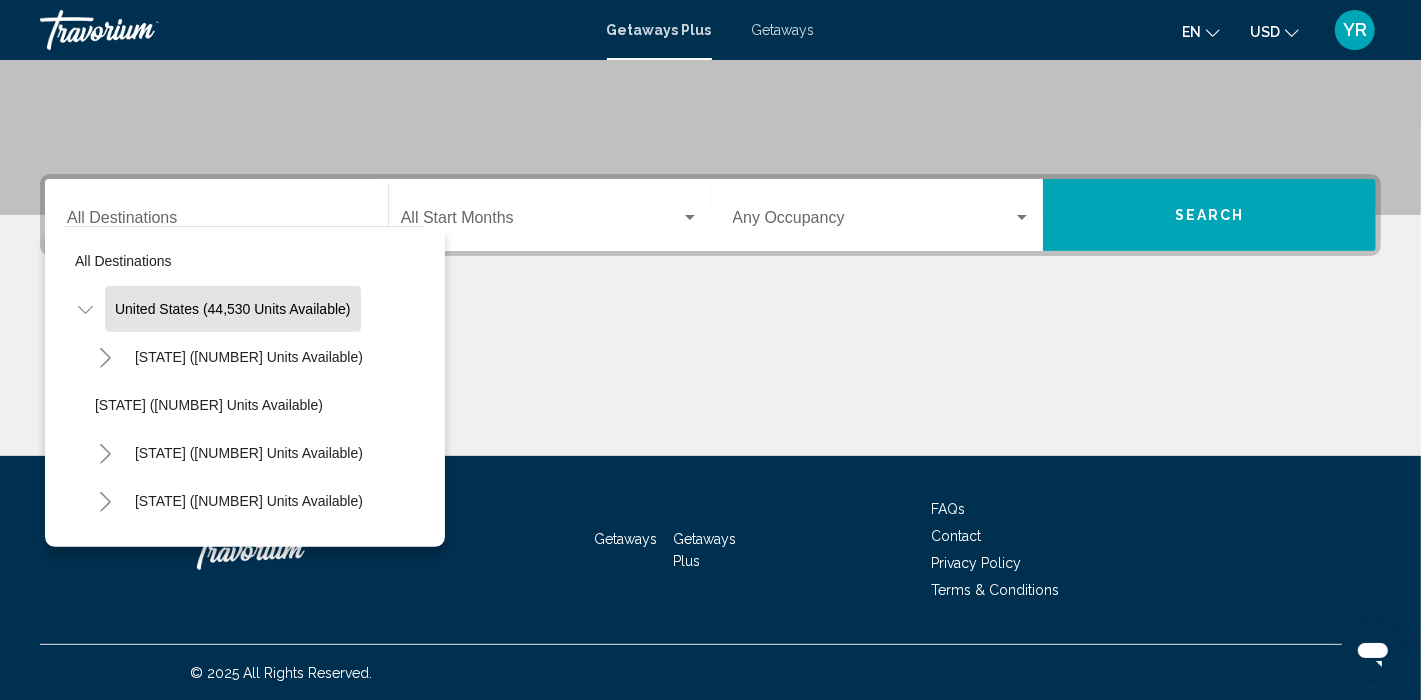 click on "United States (44,530 units available)" at bounding box center (209, 2277) 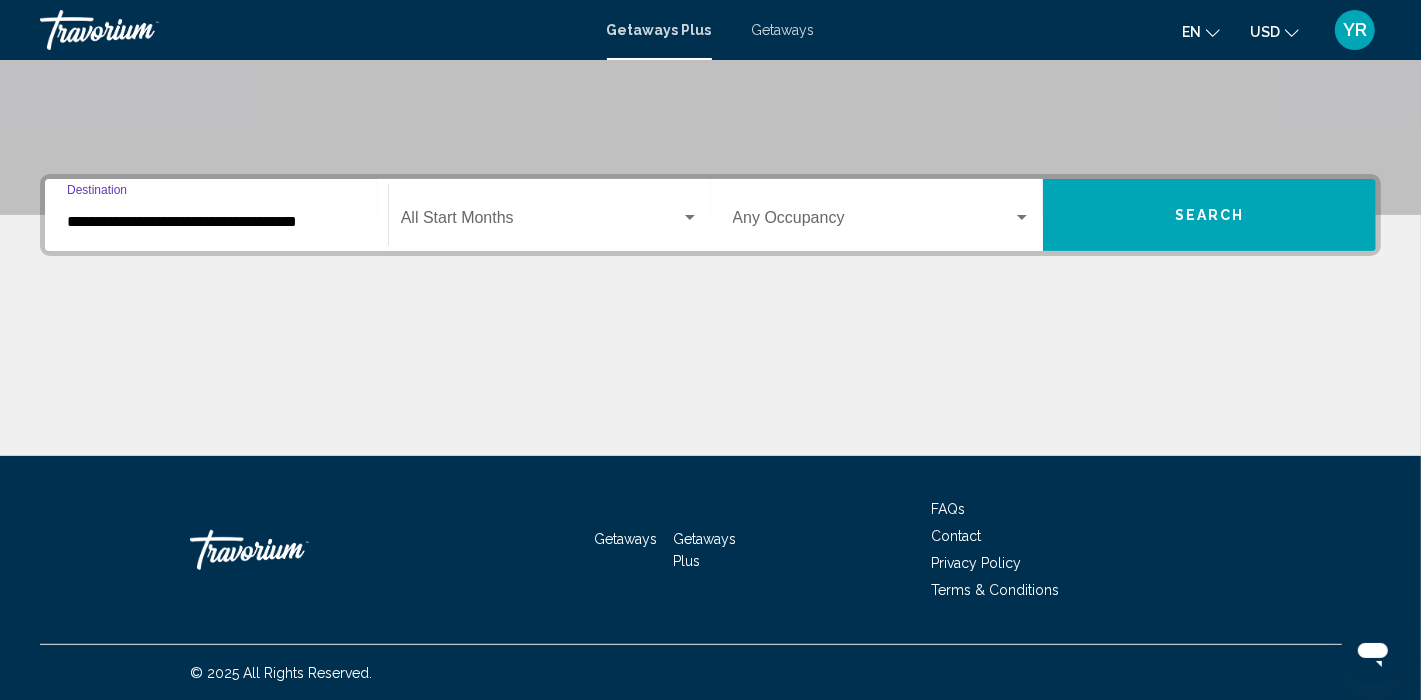 click on "**********" at bounding box center (216, 222) 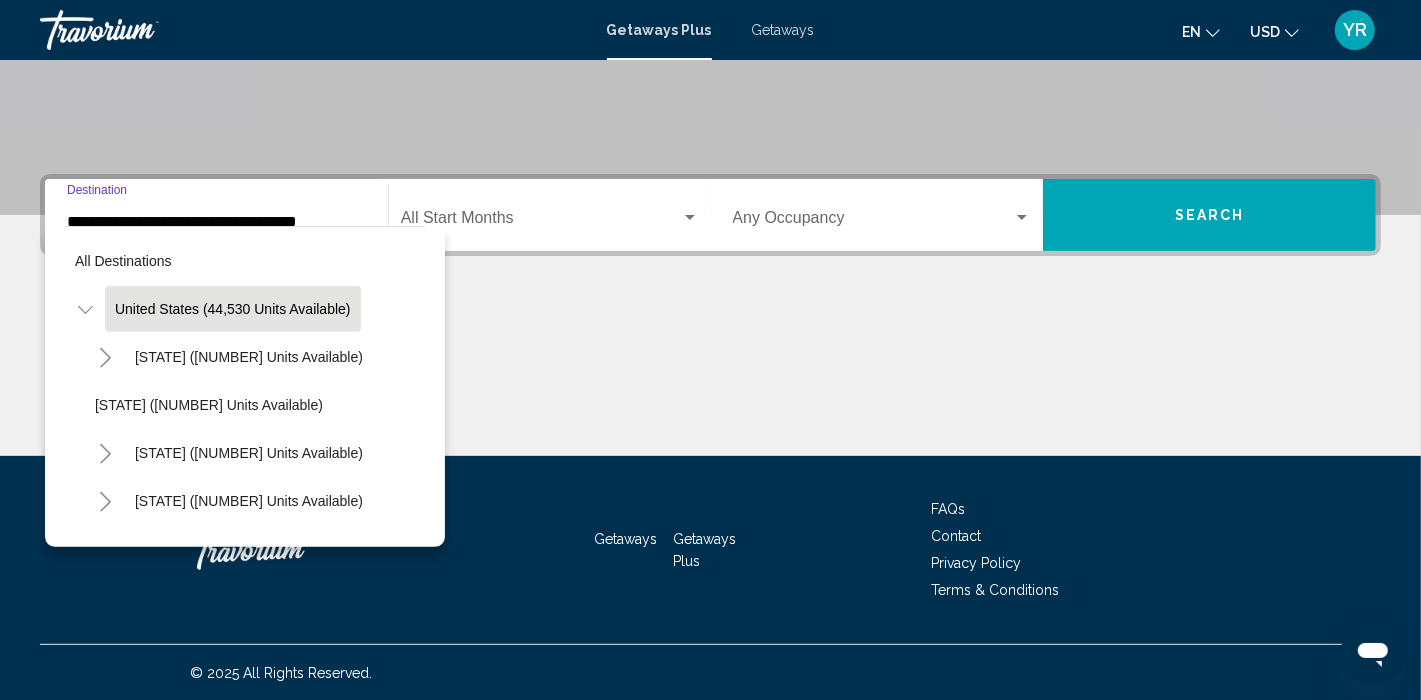 scroll, scrollTop: 343, scrollLeft: 0, axis: vertical 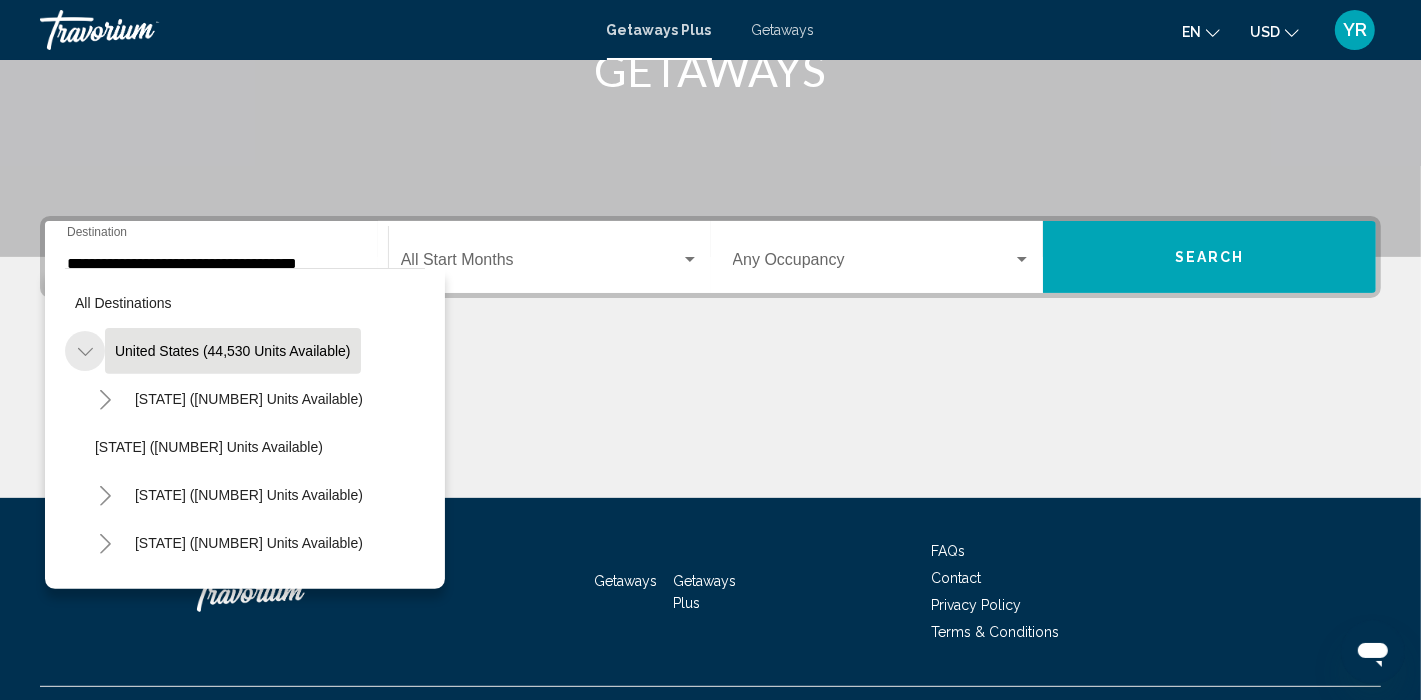 click 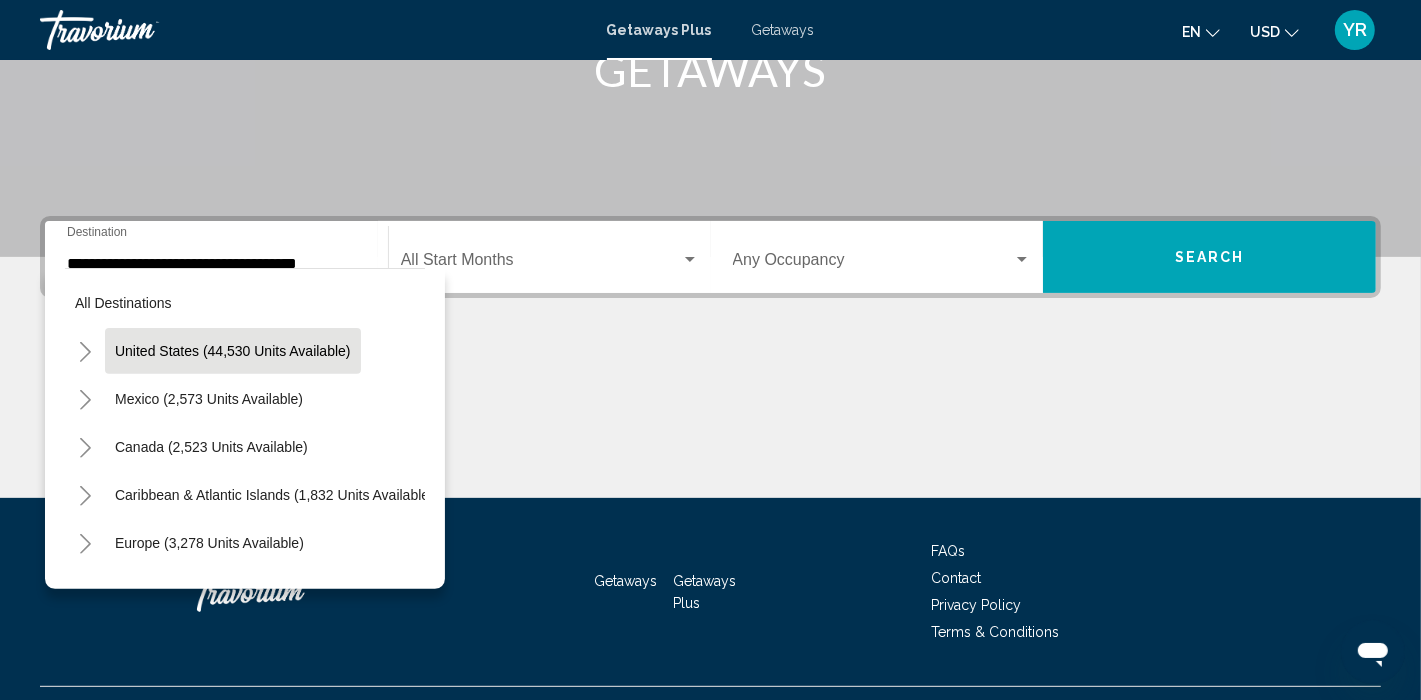 click 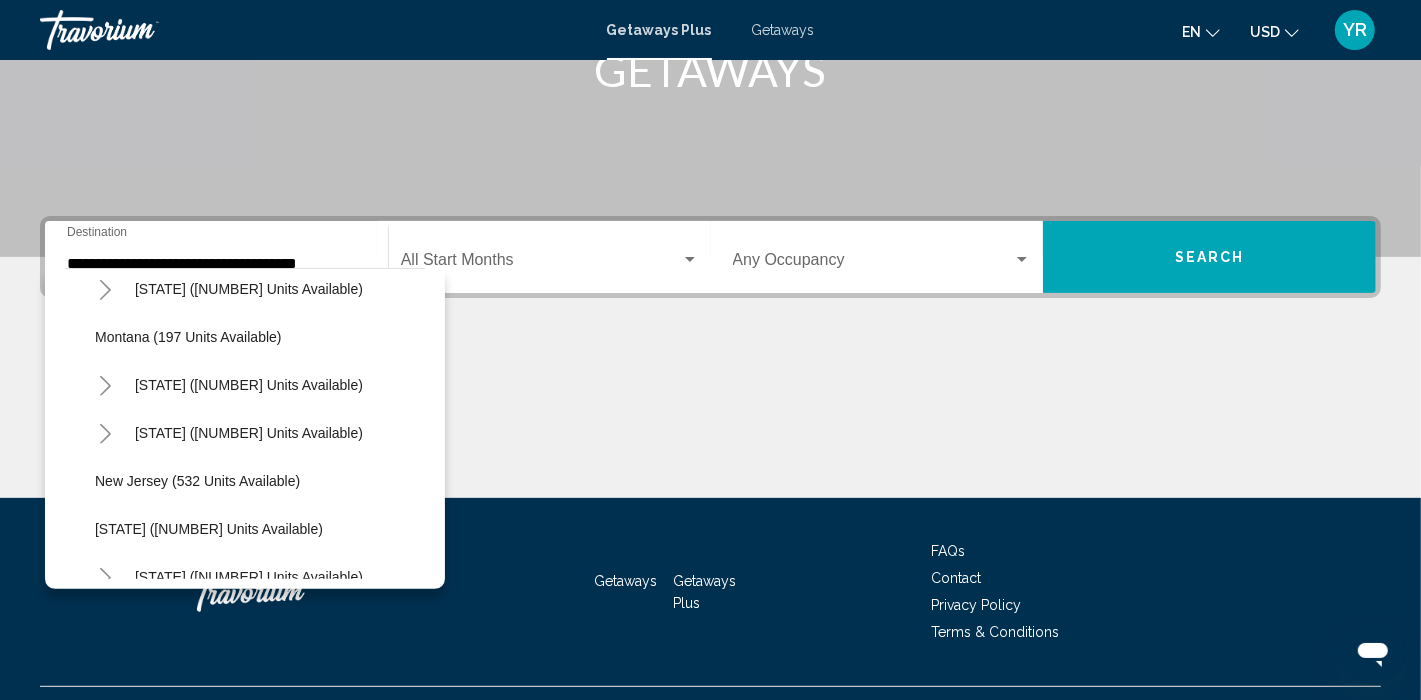 scroll, scrollTop: 1100, scrollLeft: 0, axis: vertical 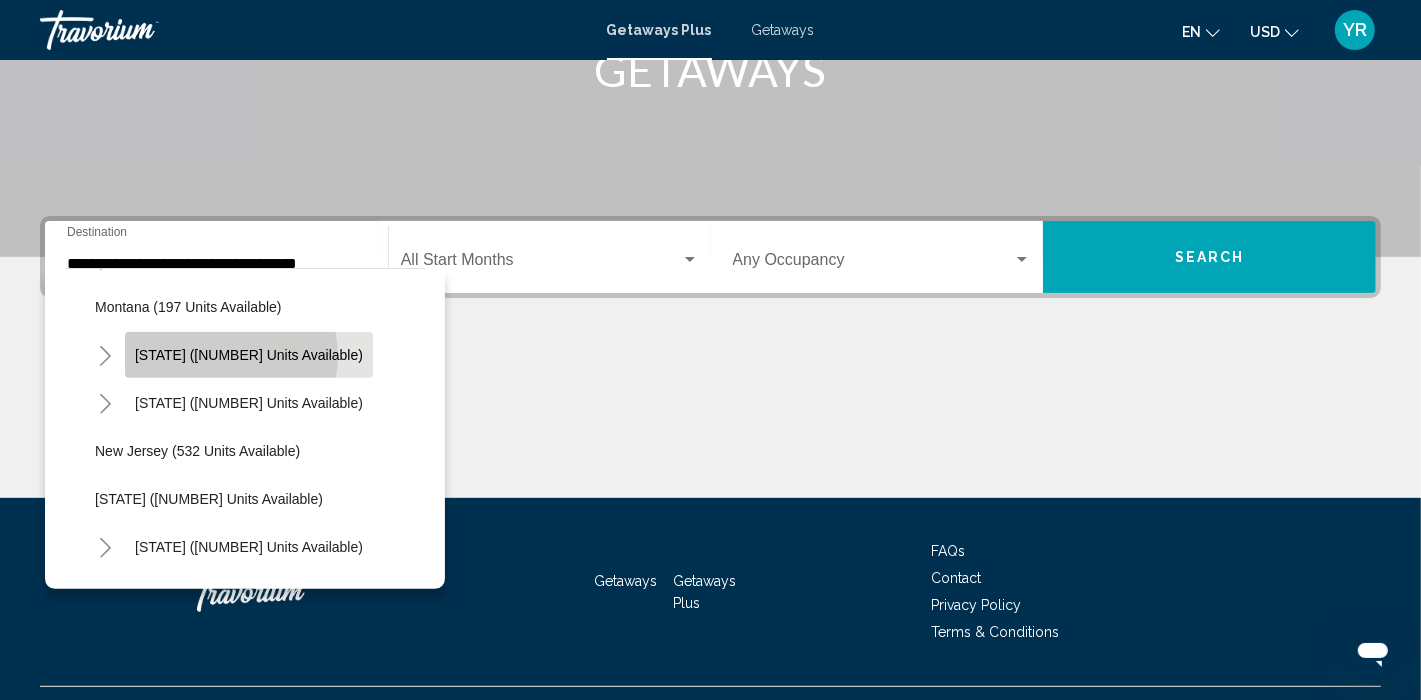 click on "[STATE] ([NUMBER] units available)" 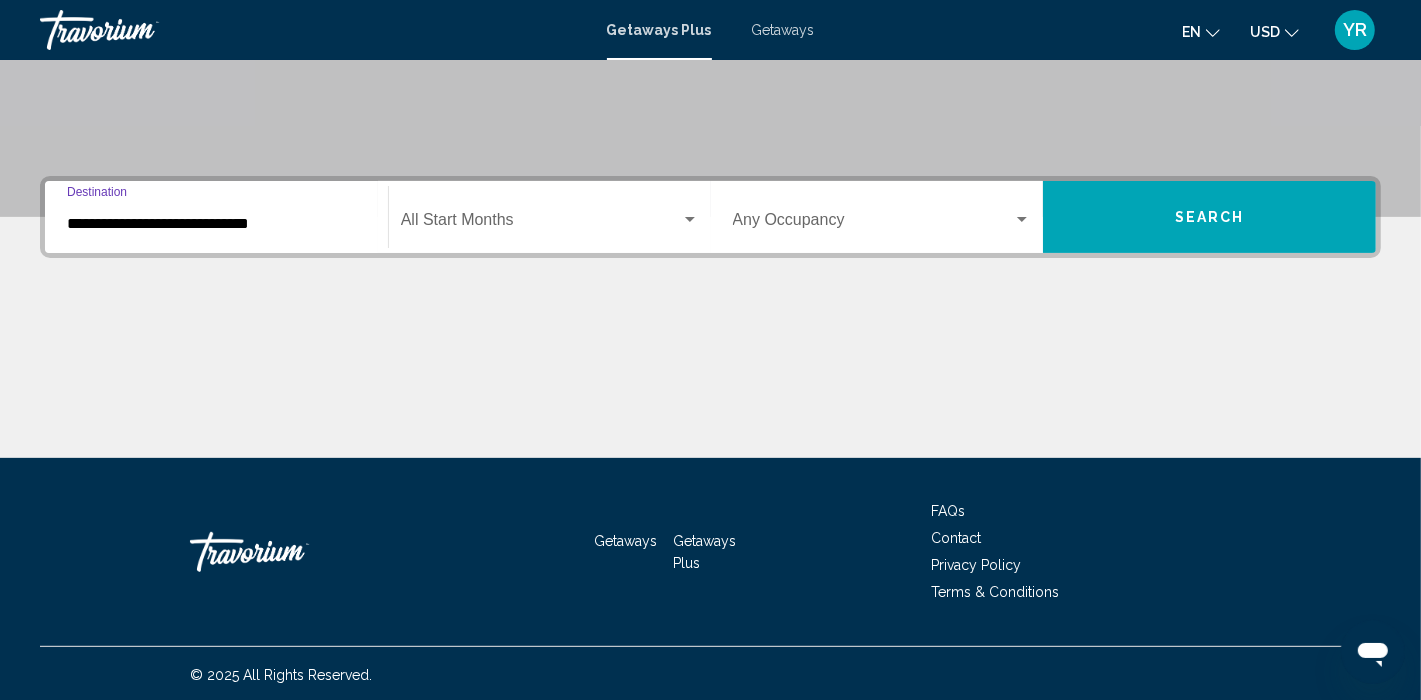 scroll, scrollTop: 385, scrollLeft: 0, axis: vertical 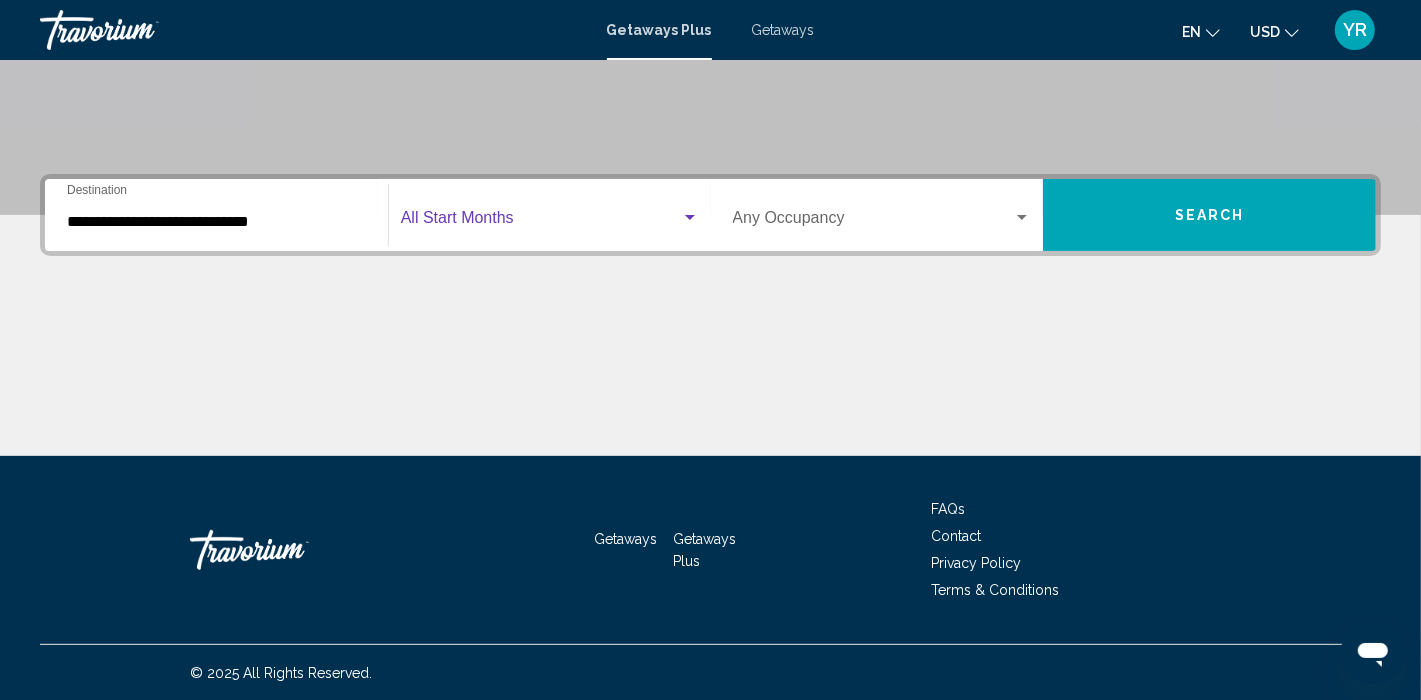 click at bounding box center (690, 217) 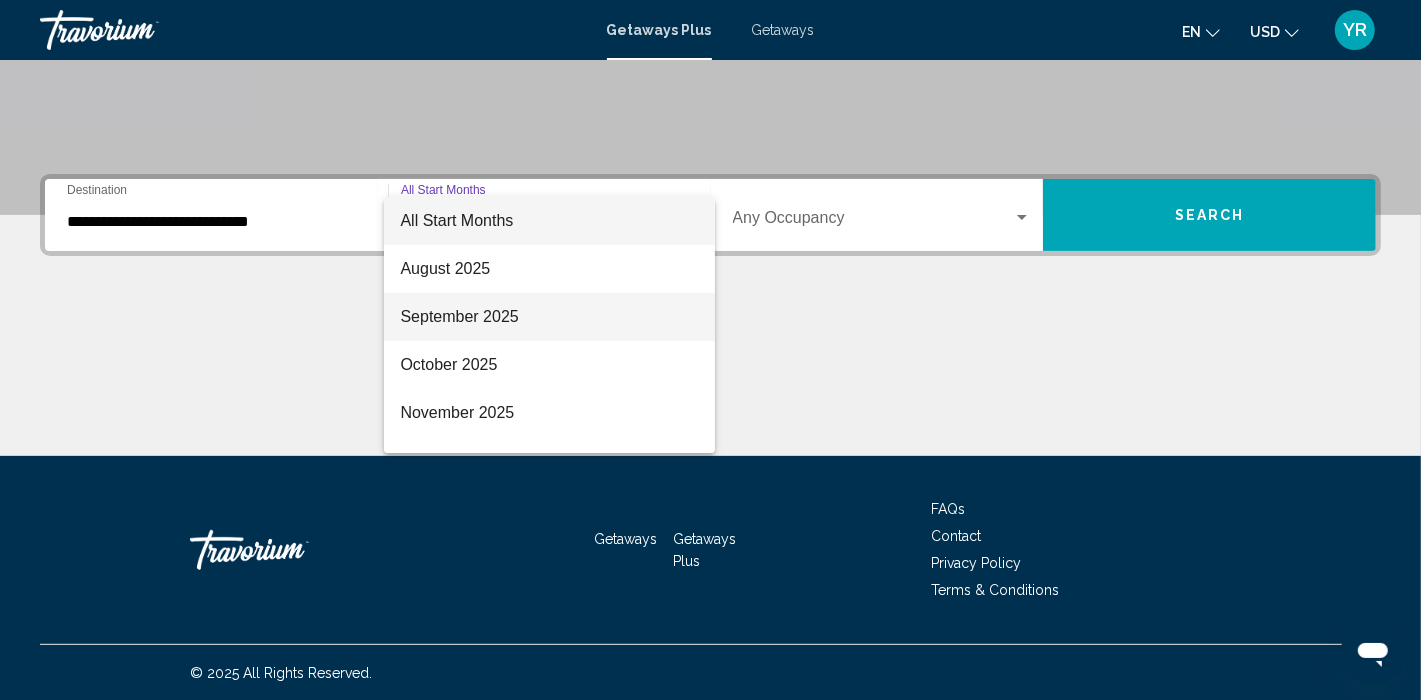 click on "September 2025" at bounding box center (549, 317) 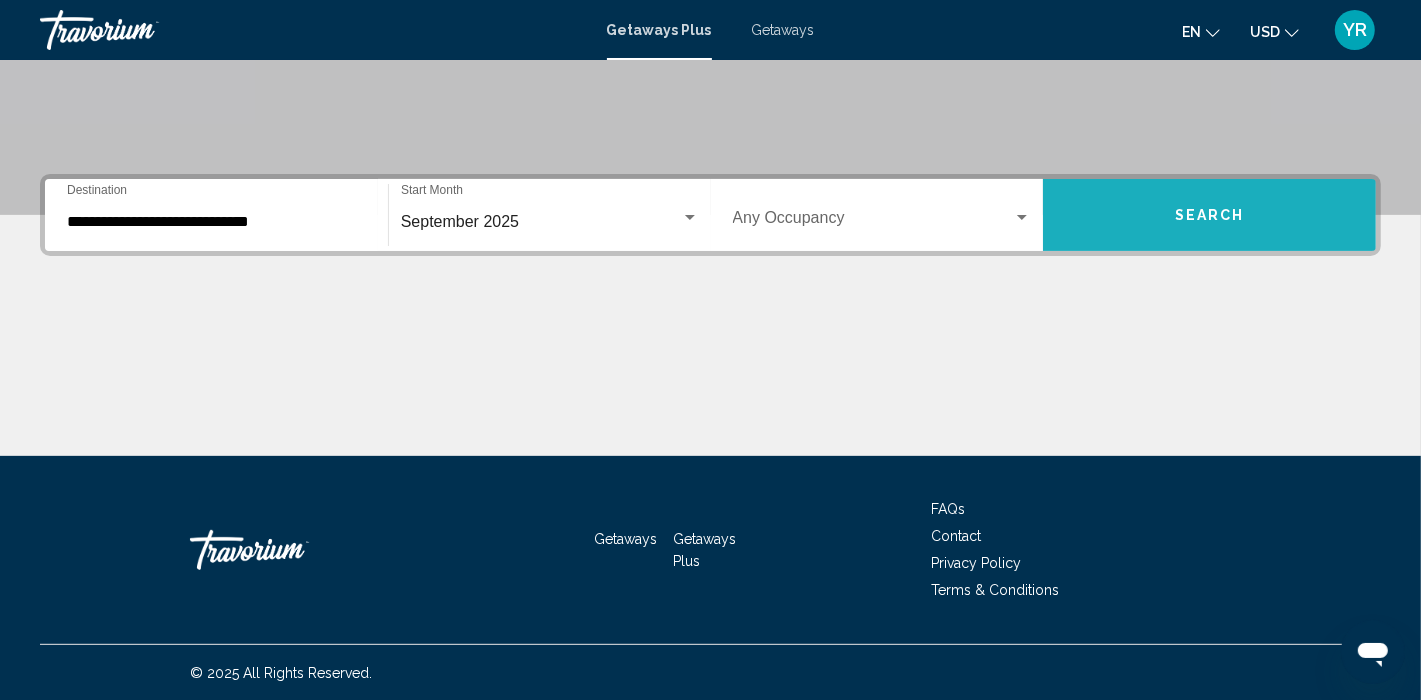 click on "Search" at bounding box center (1209, 215) 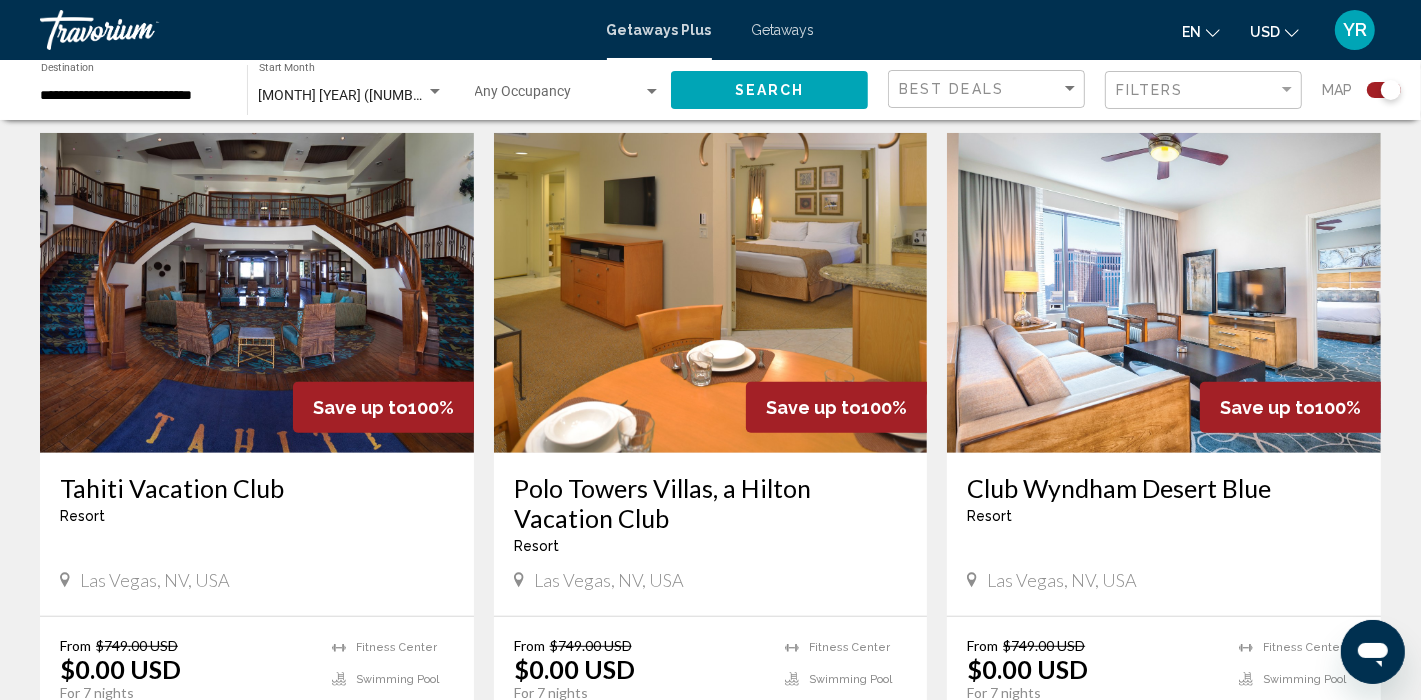 scroll, scrollTop: 812, scrollLeft: 0, axis: vertical 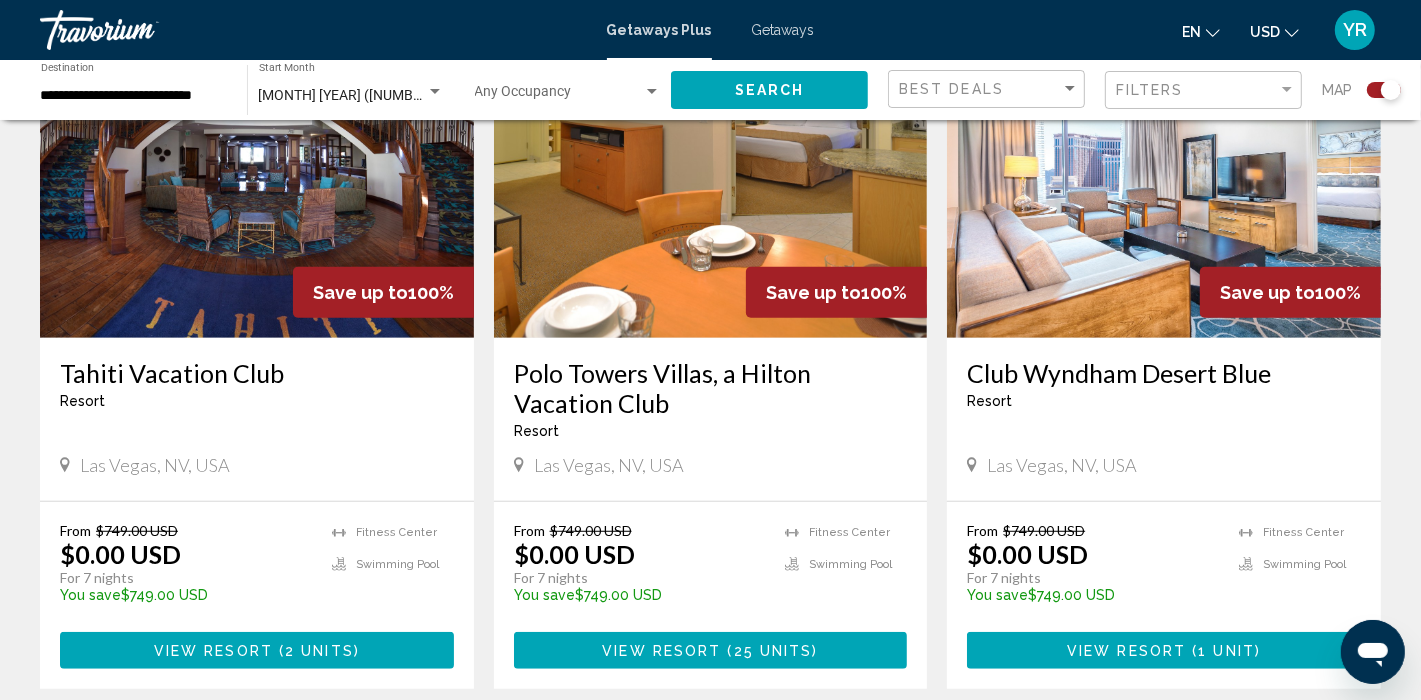 click at bounding box center (1164, 178) 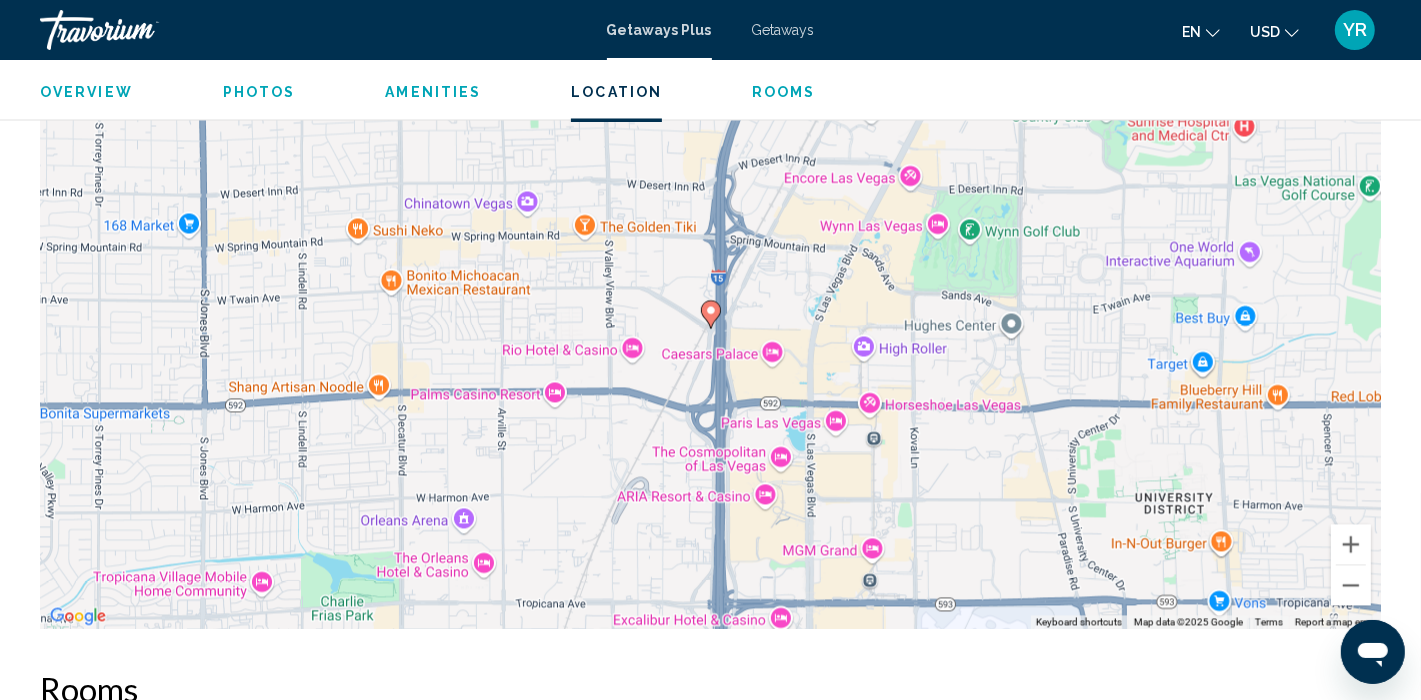 scroll, scrollTop: 2822, scrollLeft: 0, axis: vertical 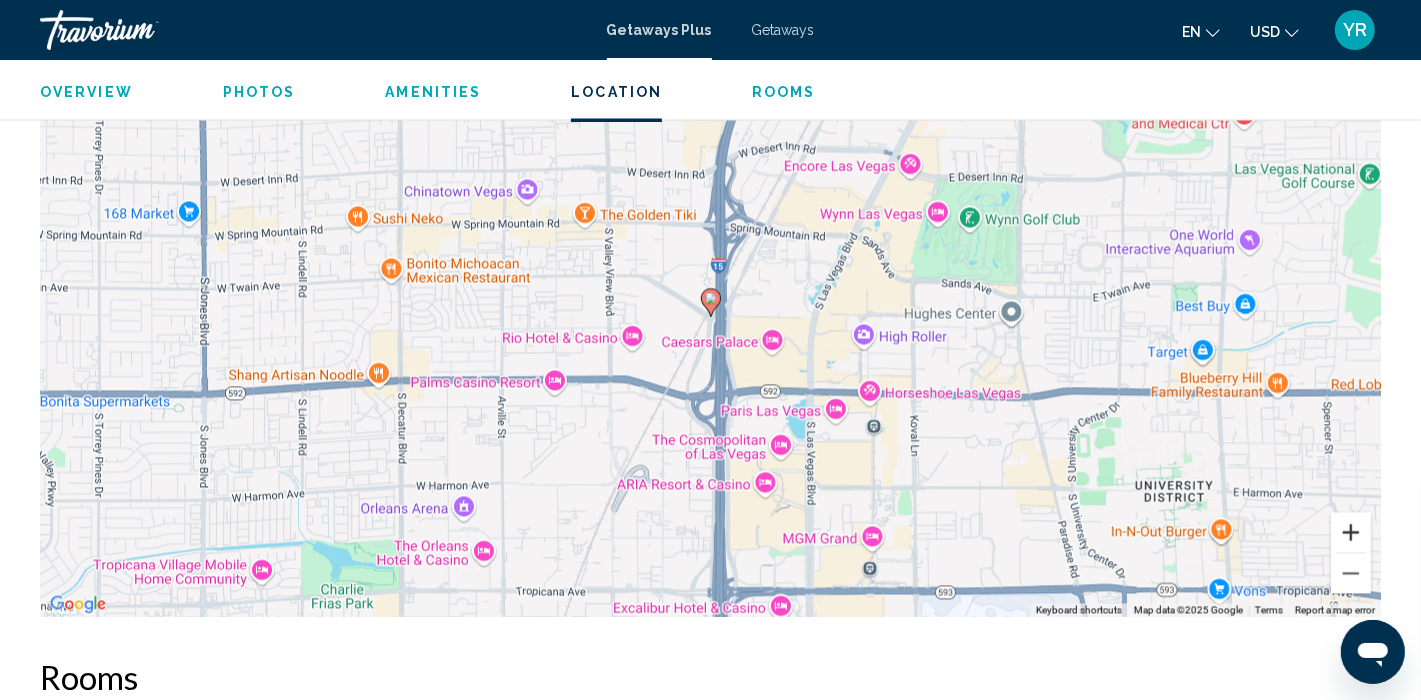 click at bounding box center [1351, 533] 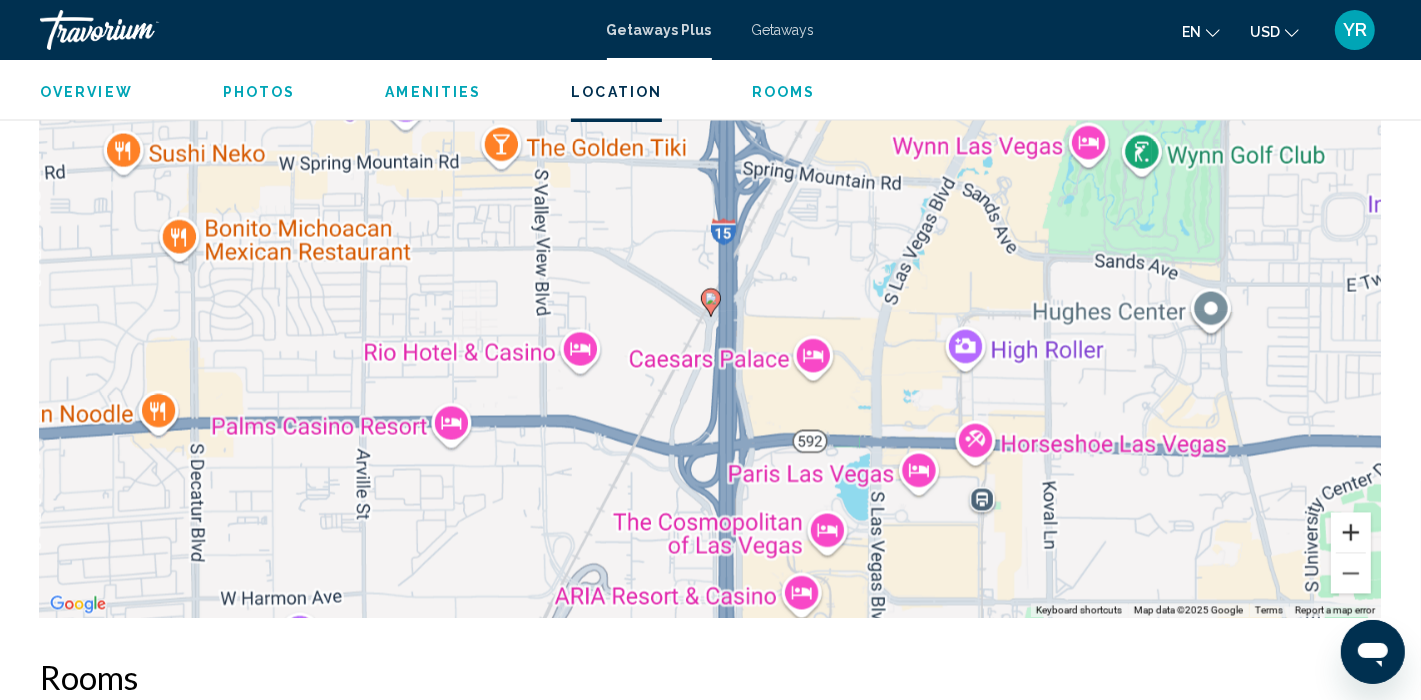 click at bounding box center [1351, 533] 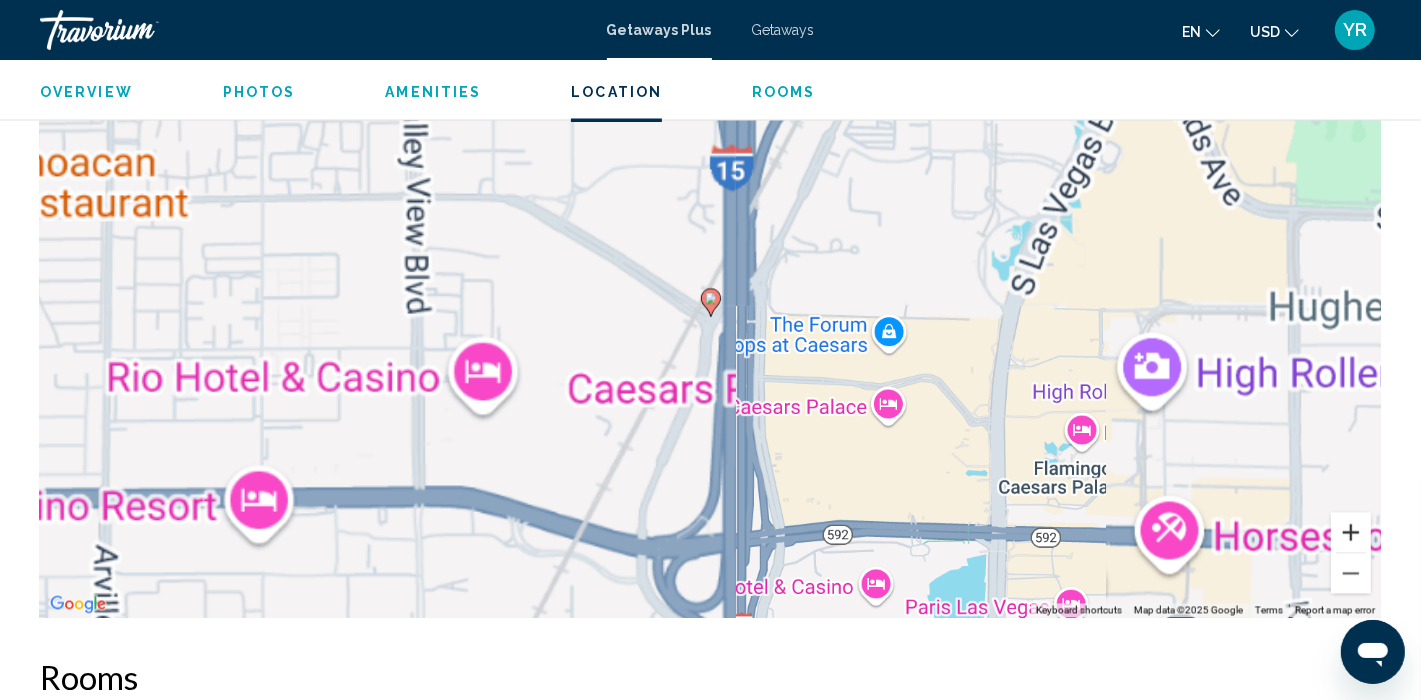 click at bounding box center [1351, 533] 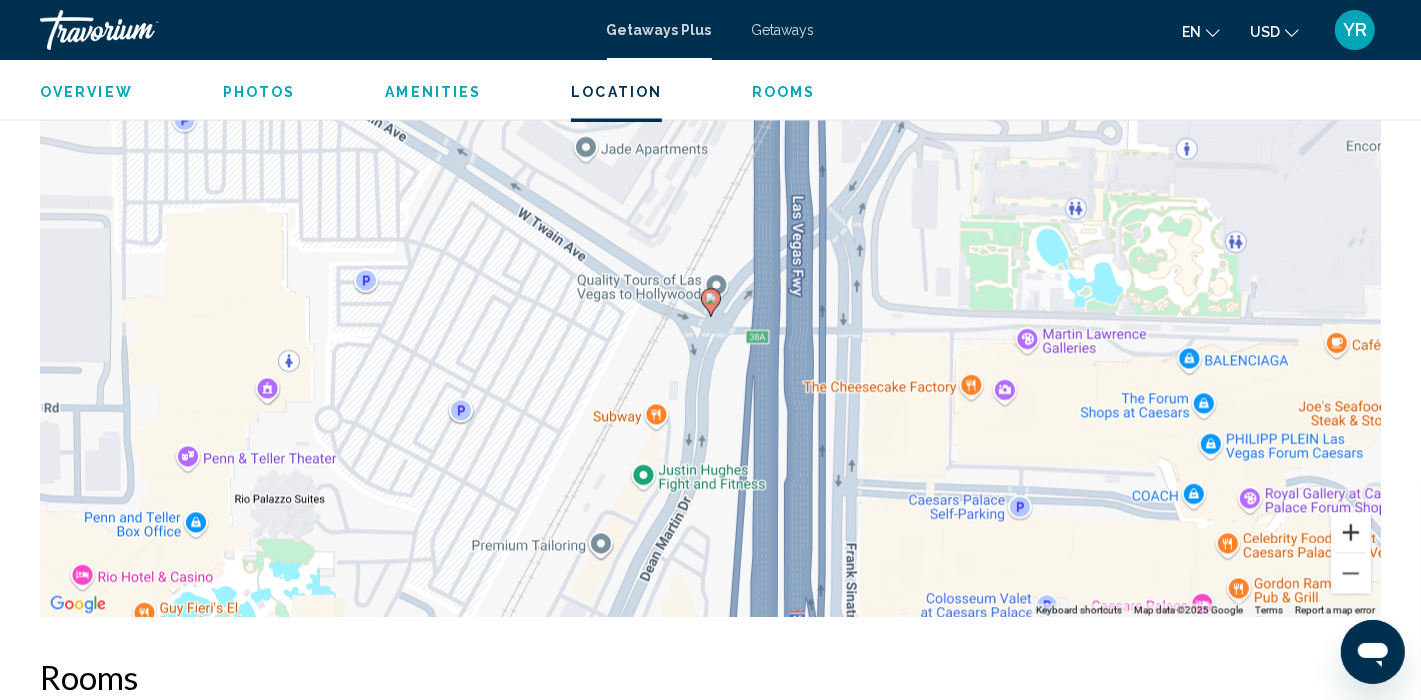 click at bounding box center (1351, 533) 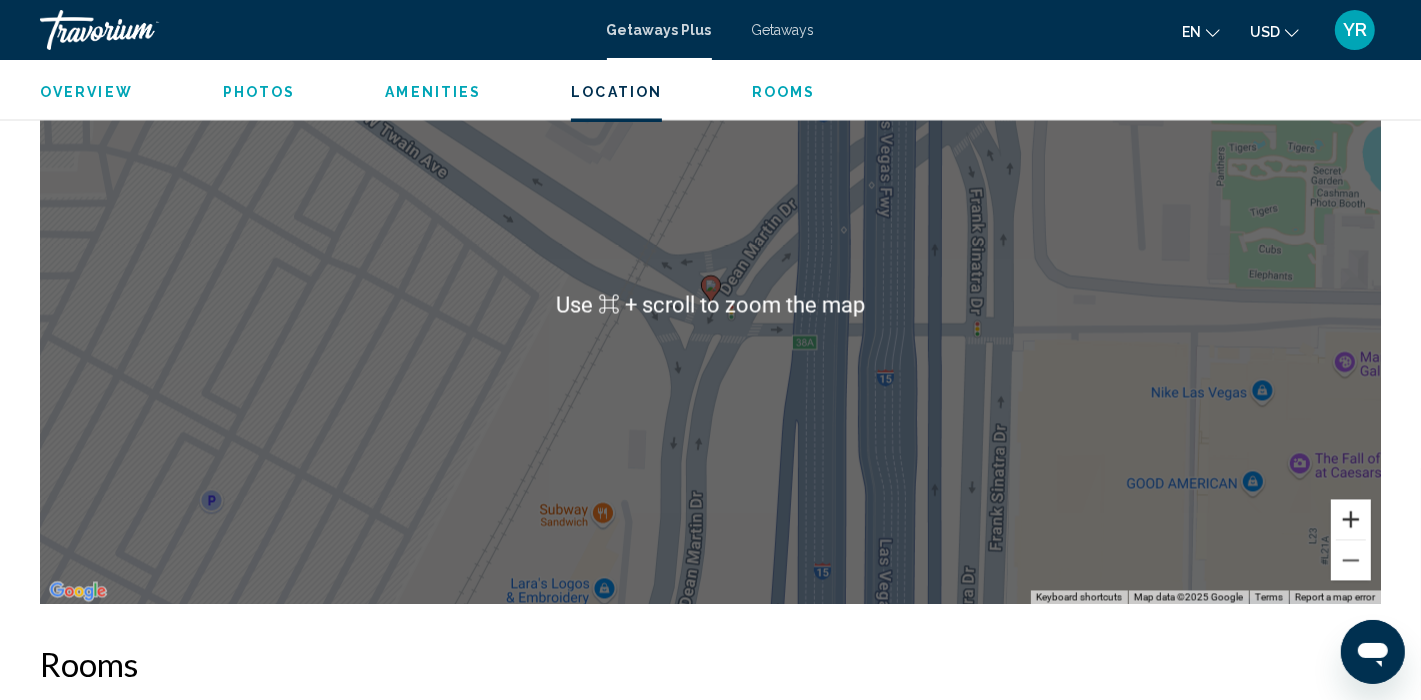 scroll, scrollTop: 2912, scrollLeft: 0, axis: vertical 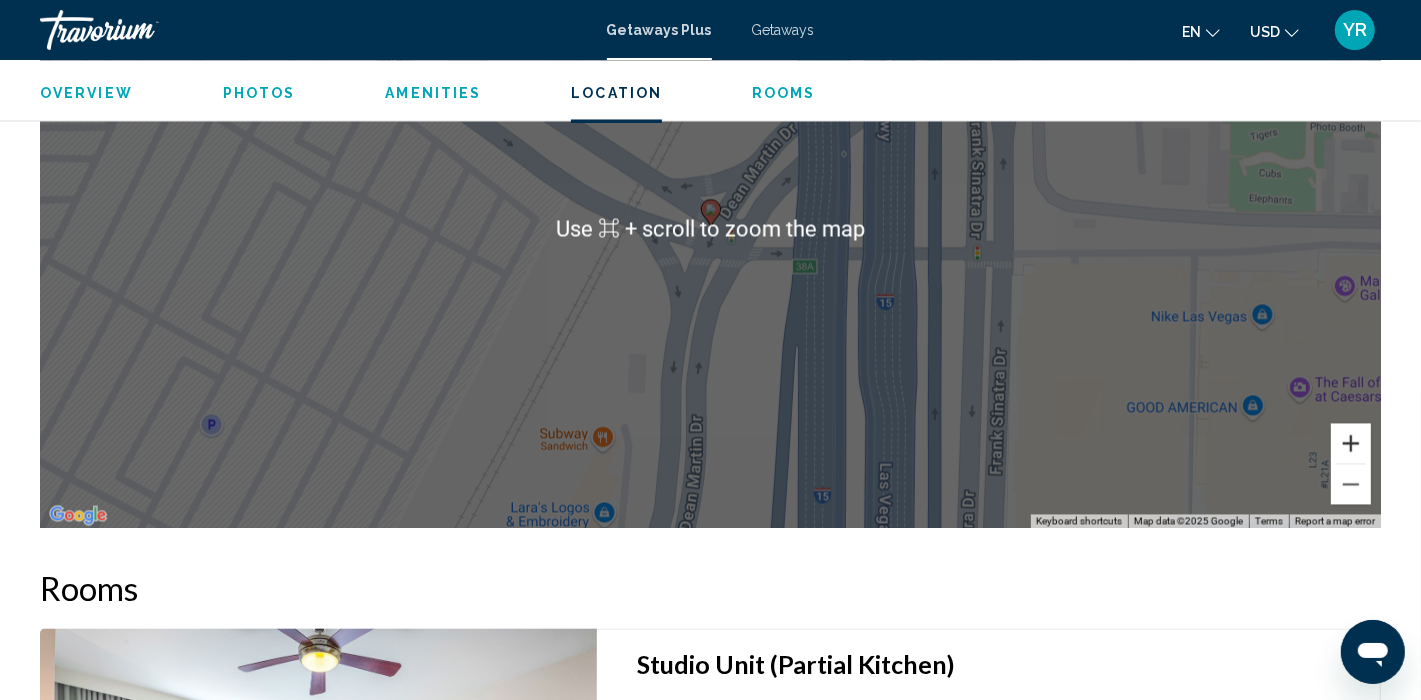 click at bounding box center (1351, 443) 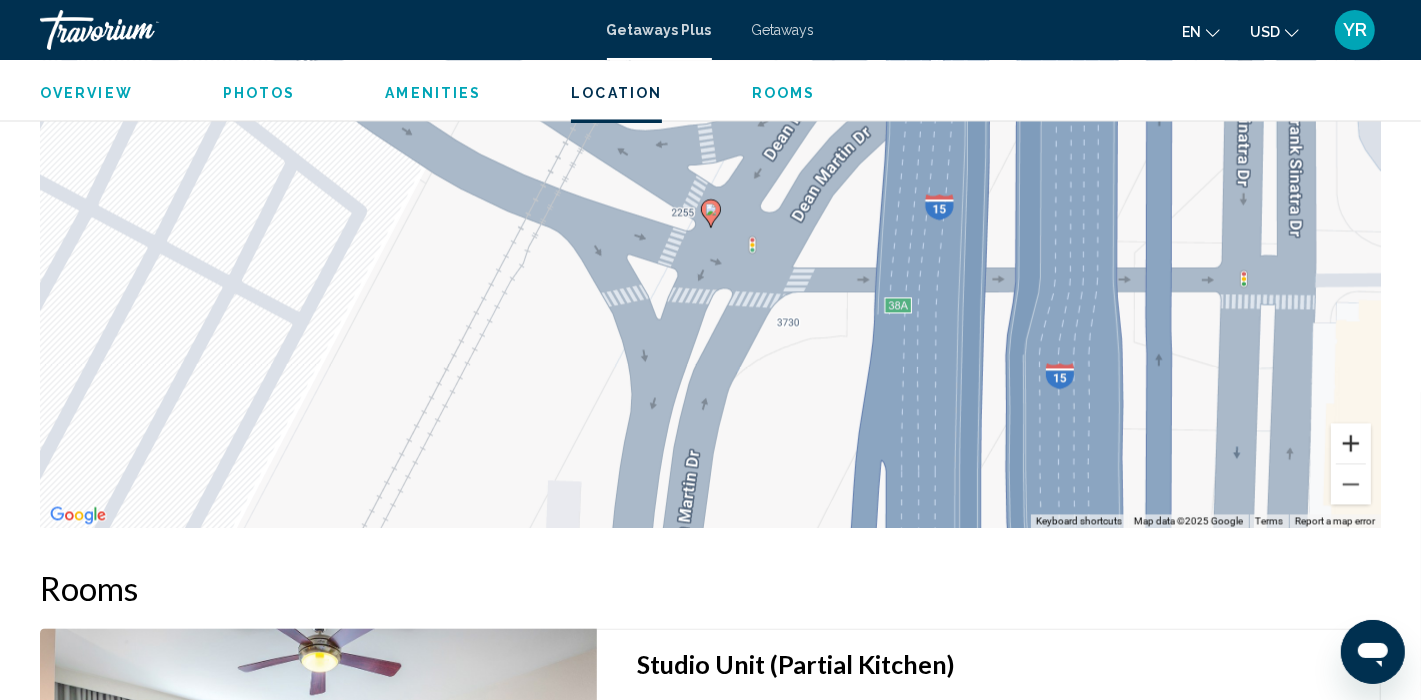 click at bounding box center (1351, 443) 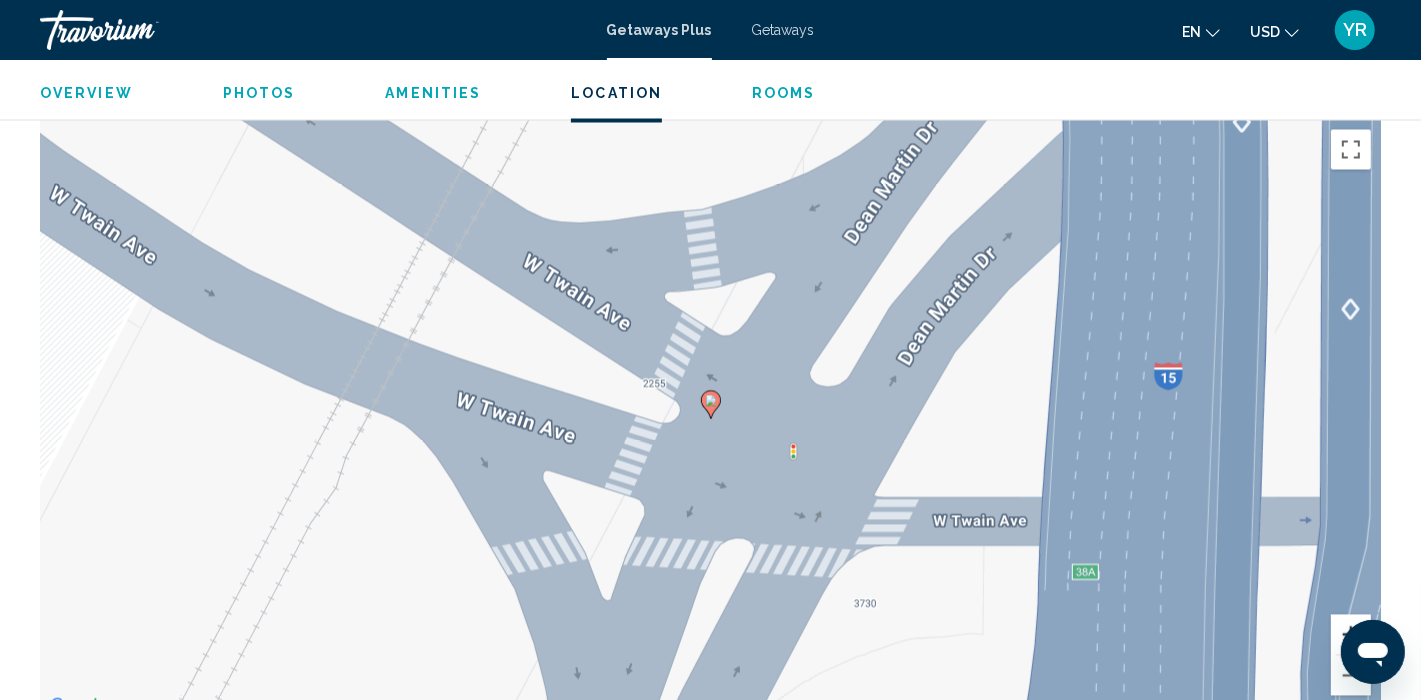 scroll, scrollTop: 2927, scrollLeft: 0, axis: vertical 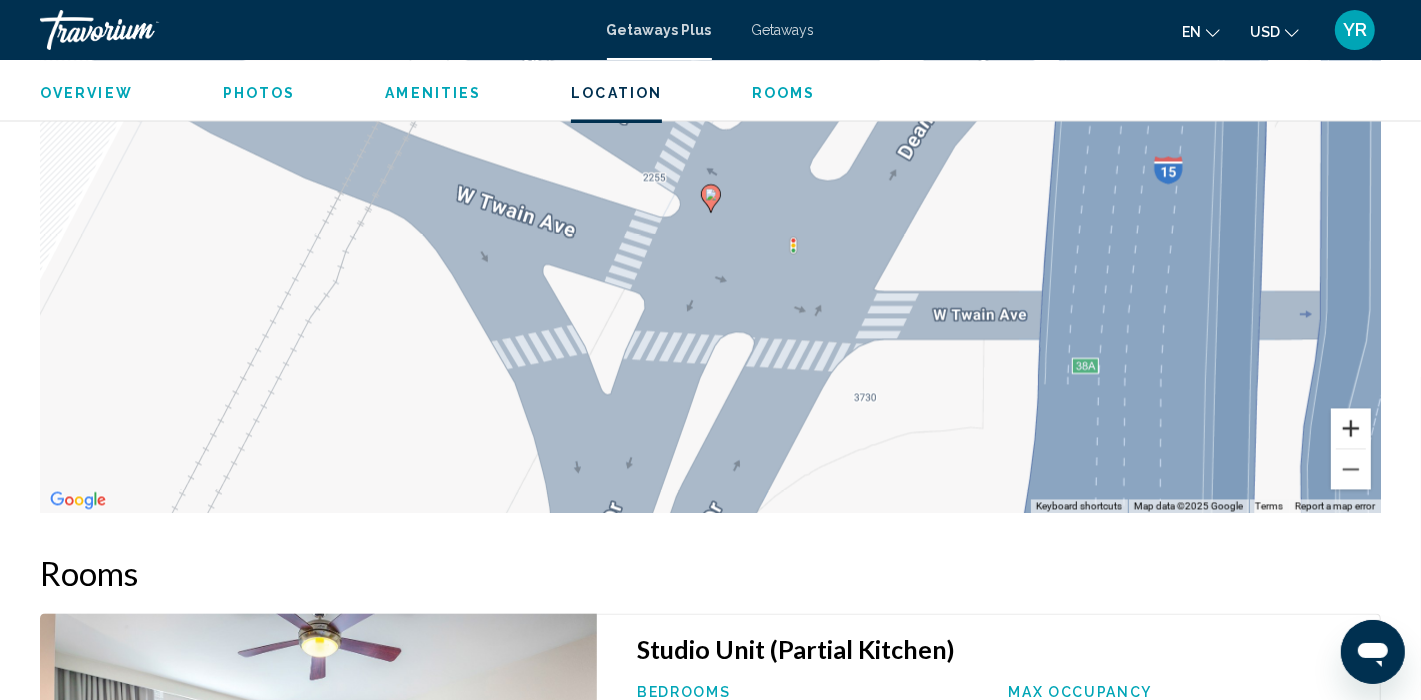 click at bounding box center [1351, 428] 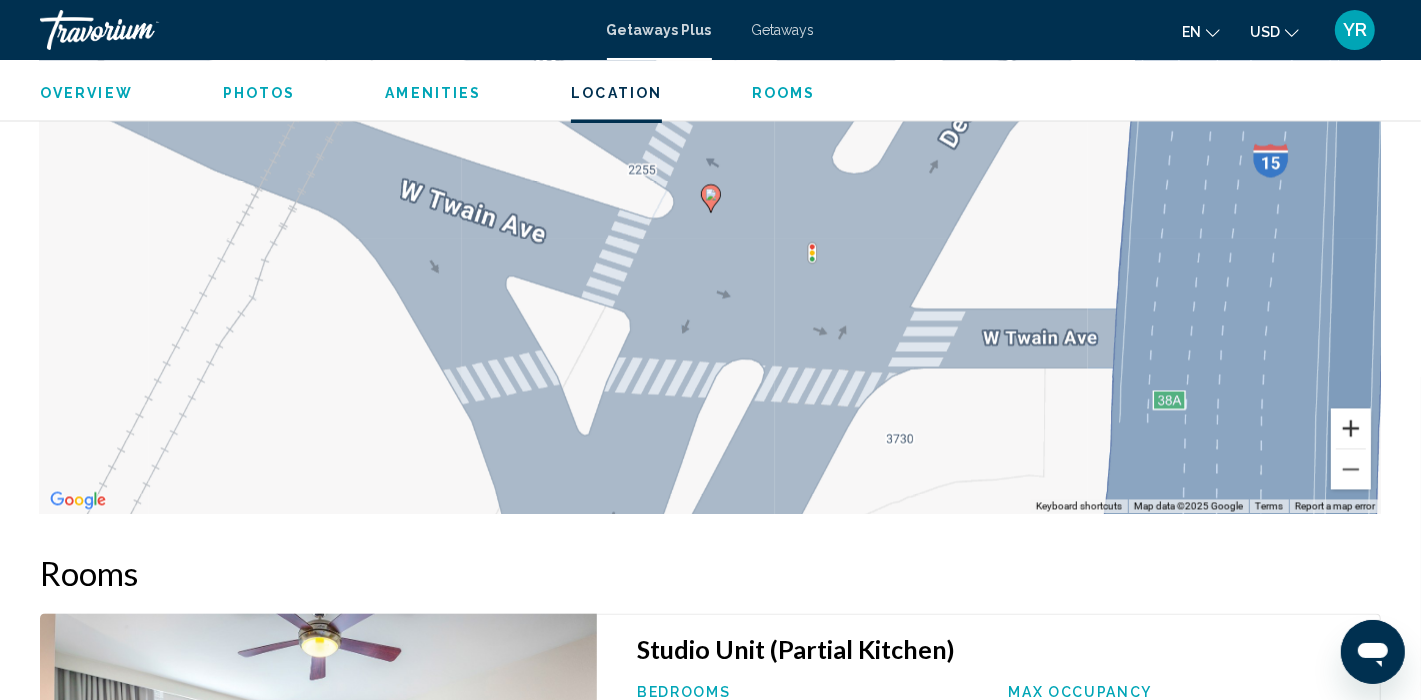 click at bounding box center [1351, 428] 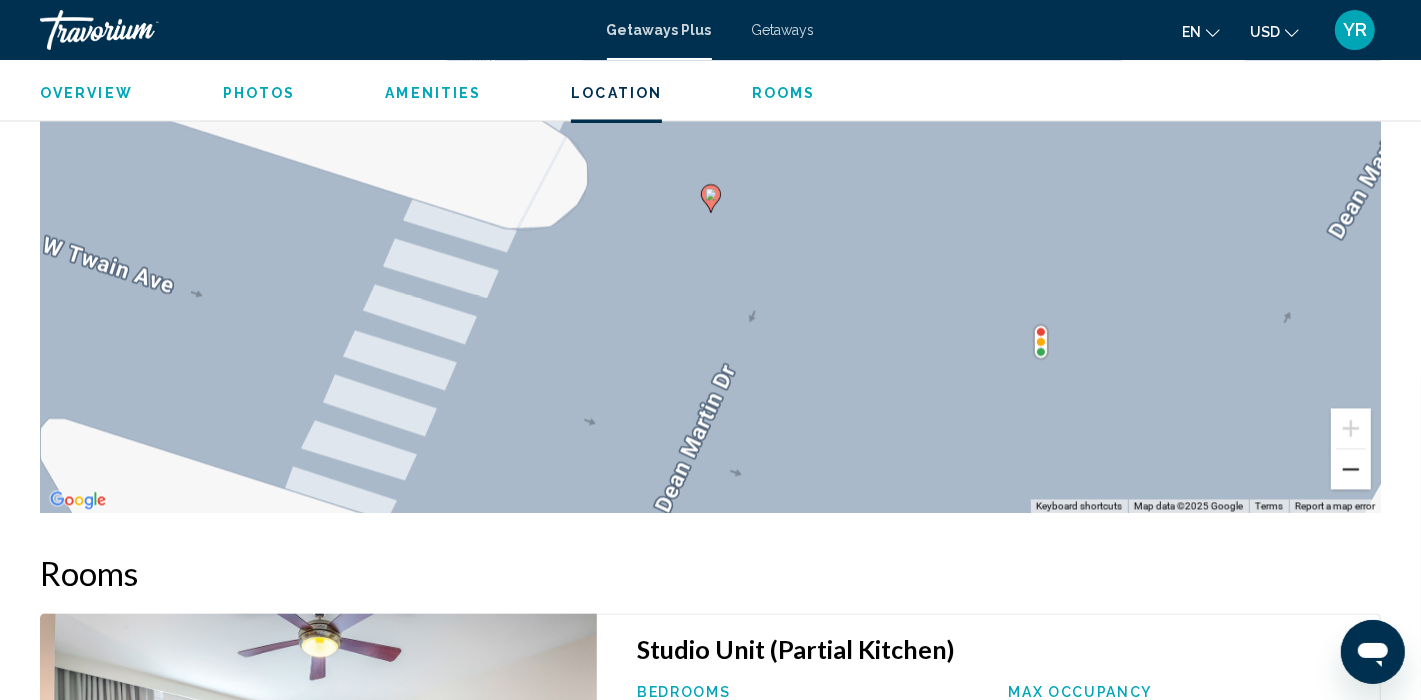 click at bounding box center (1351, 469) 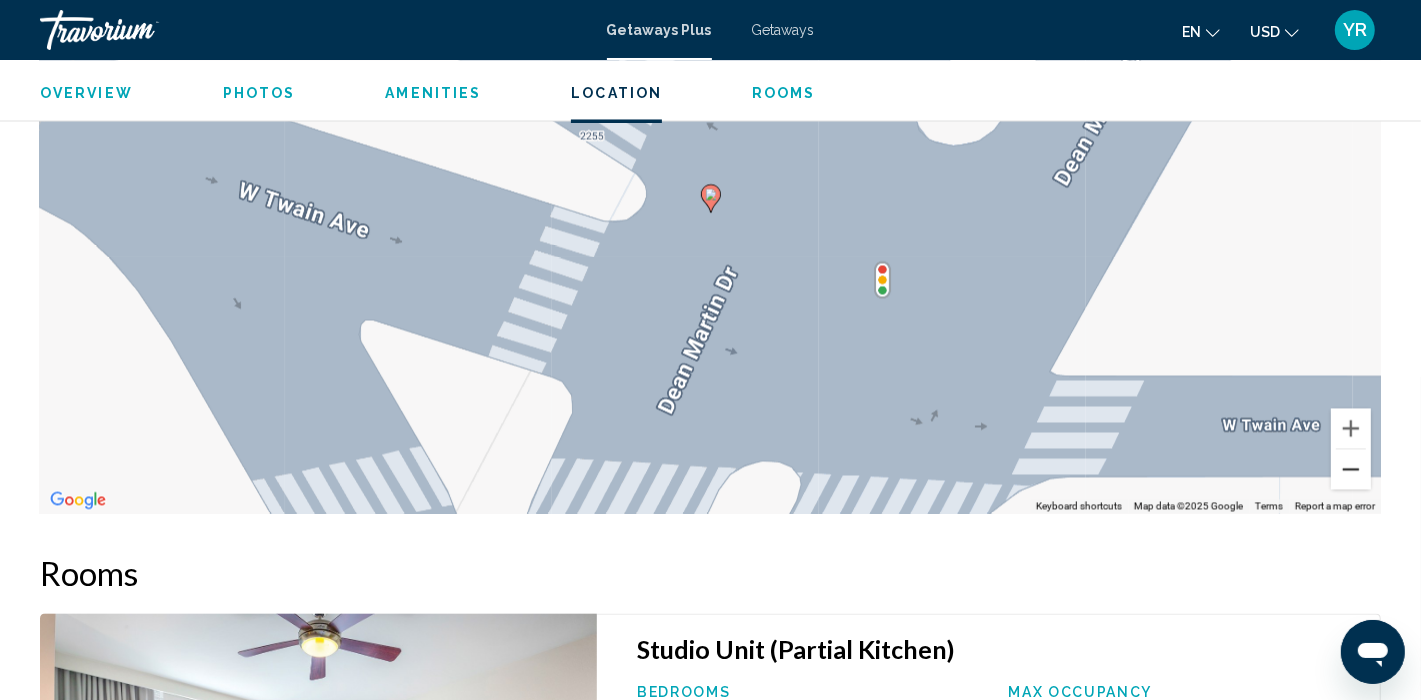 click at bounding box center (1351, 469) 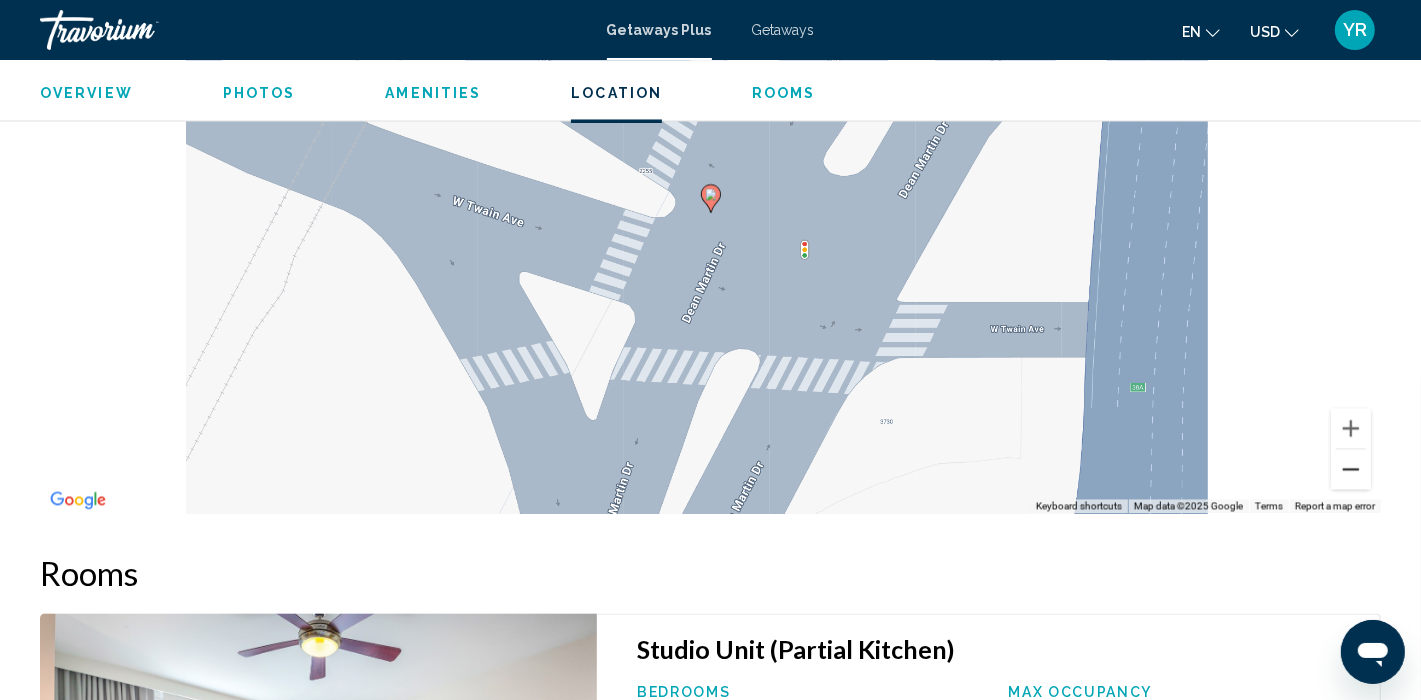 click at bounding box center [1351, 469] 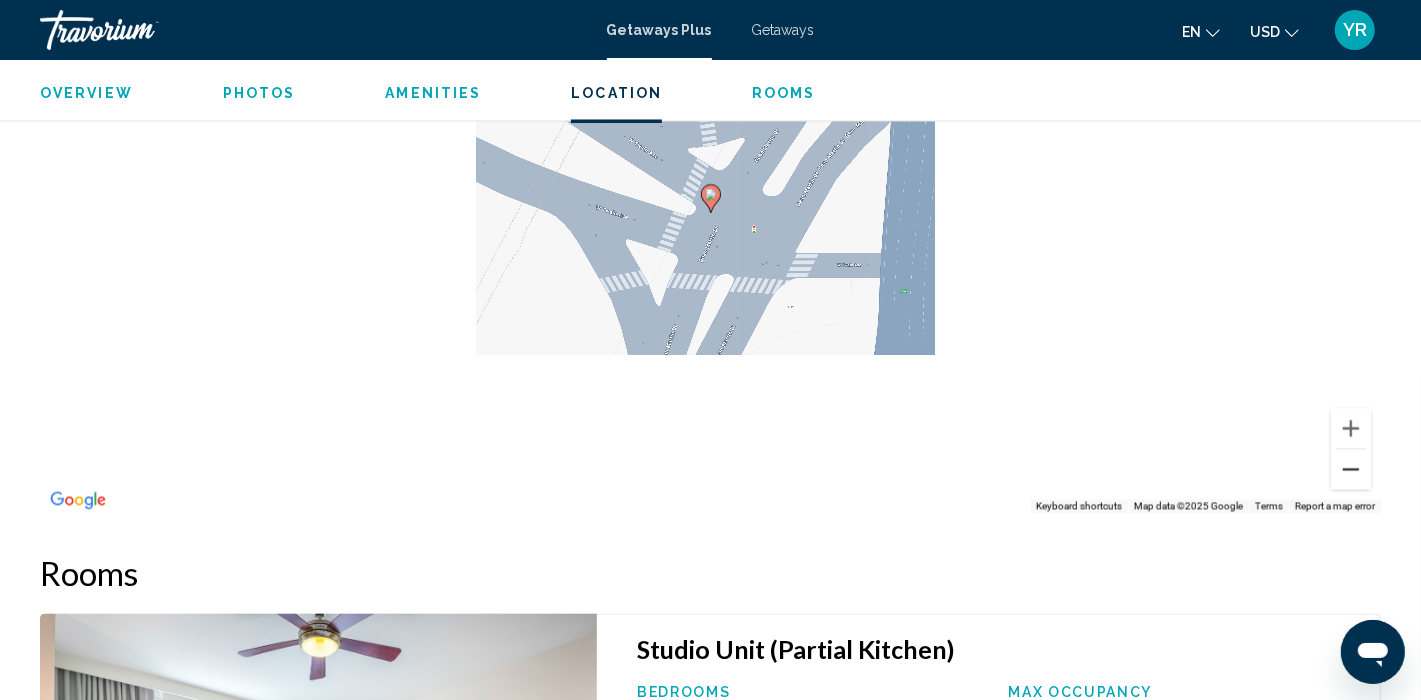 click at bounding box center [1351, 469] 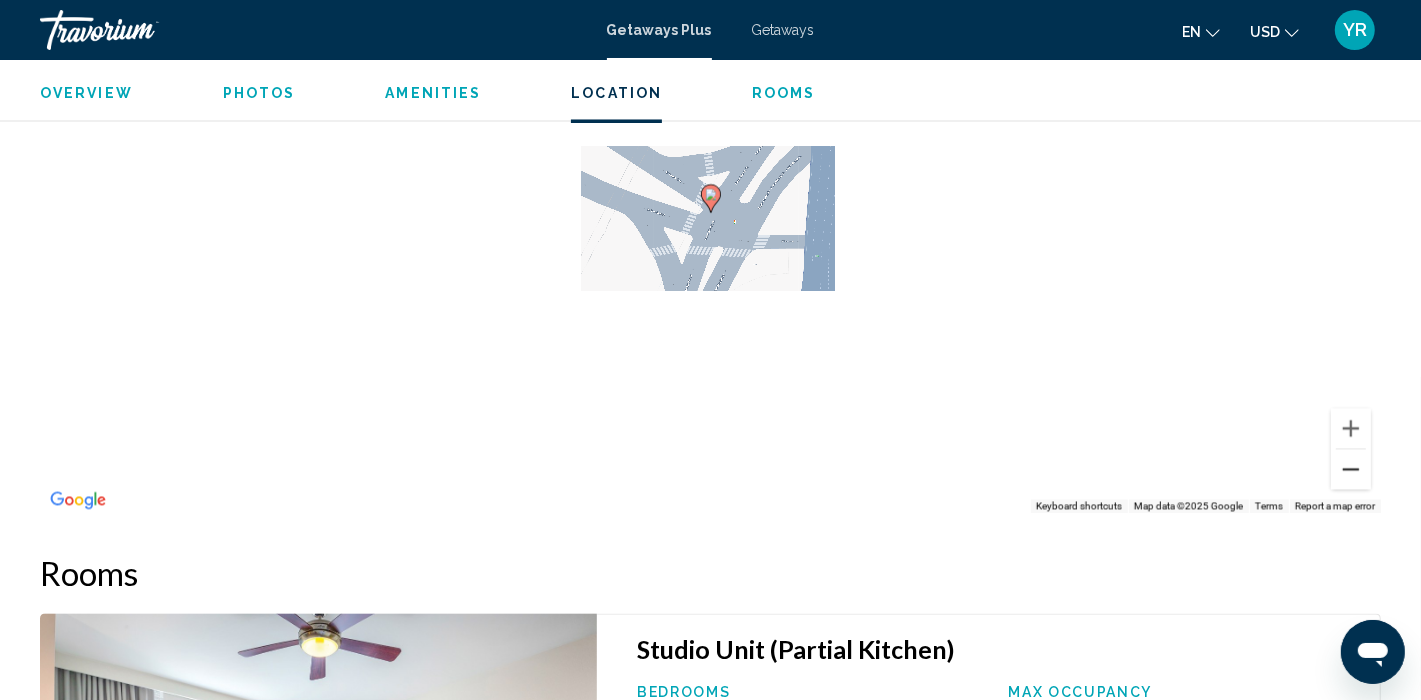 click at bounding box center (1351, 469) 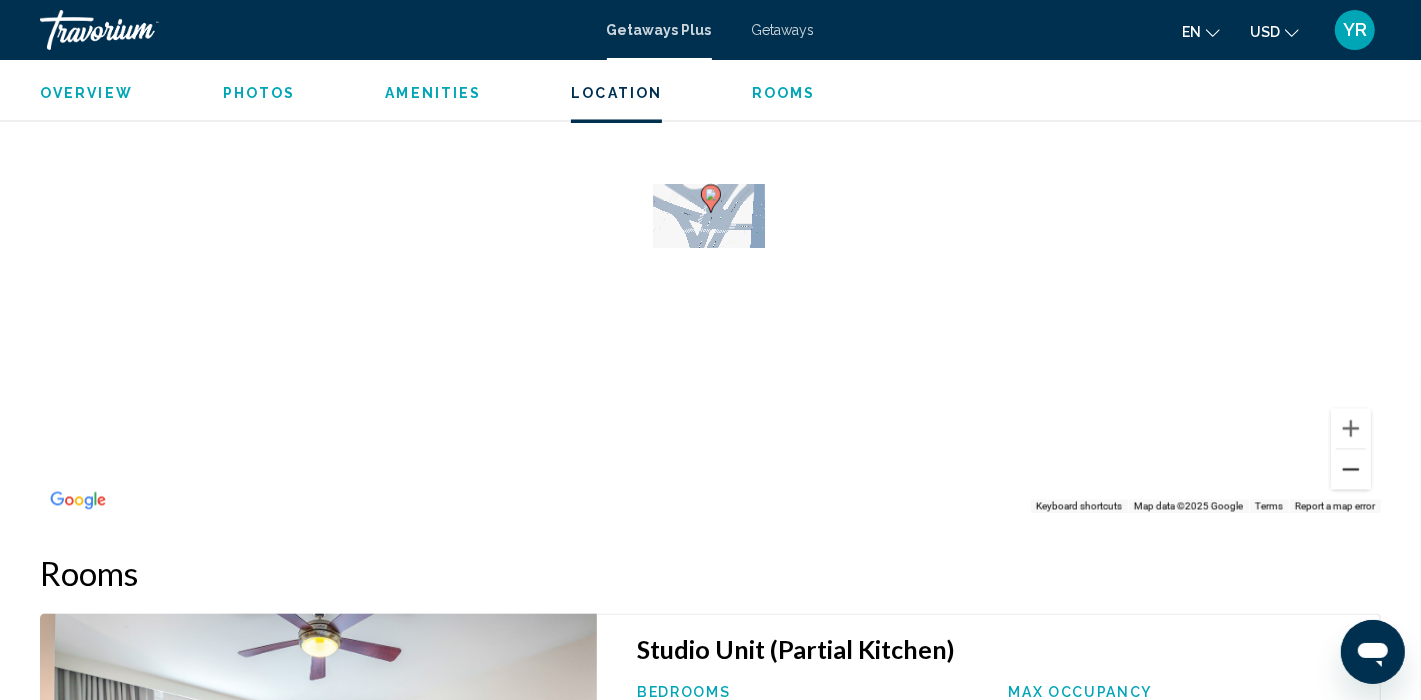 click at bounding box center [1351, 469] 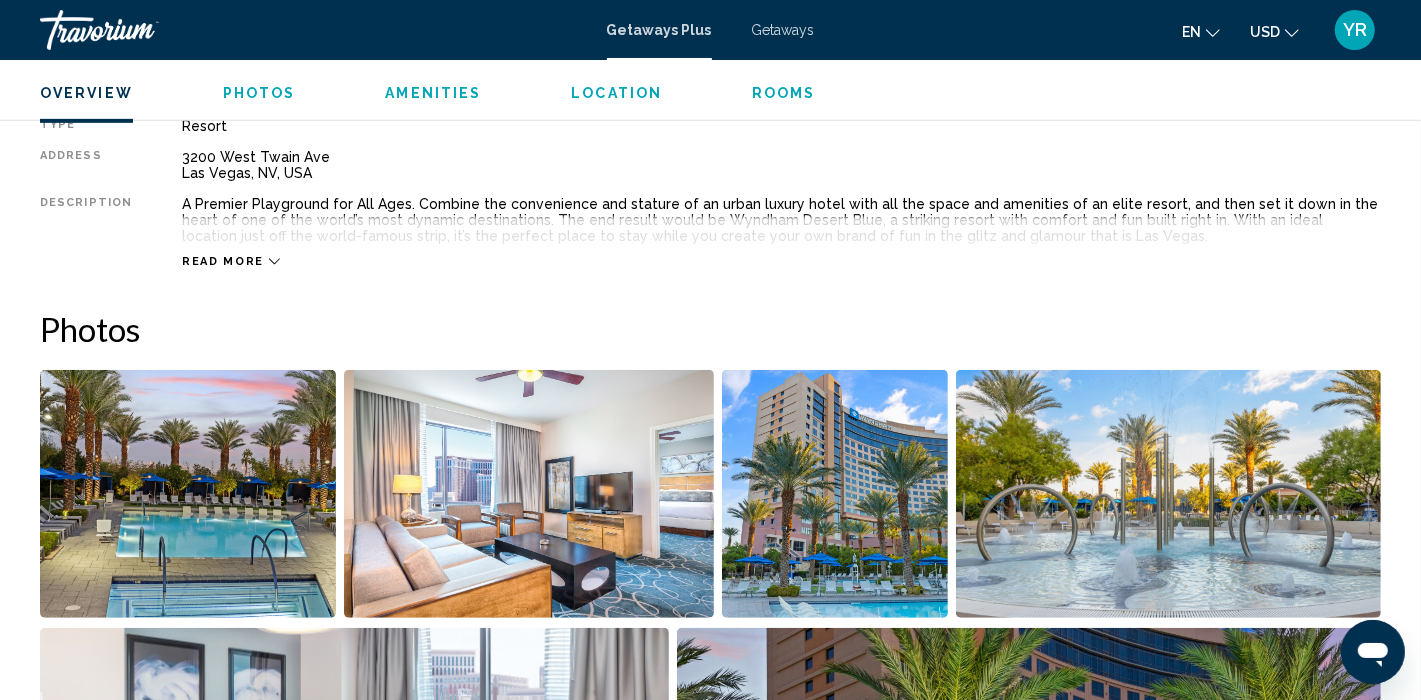 scroll, scrollTop: 996, scrollLeft: 0, axis: vertical 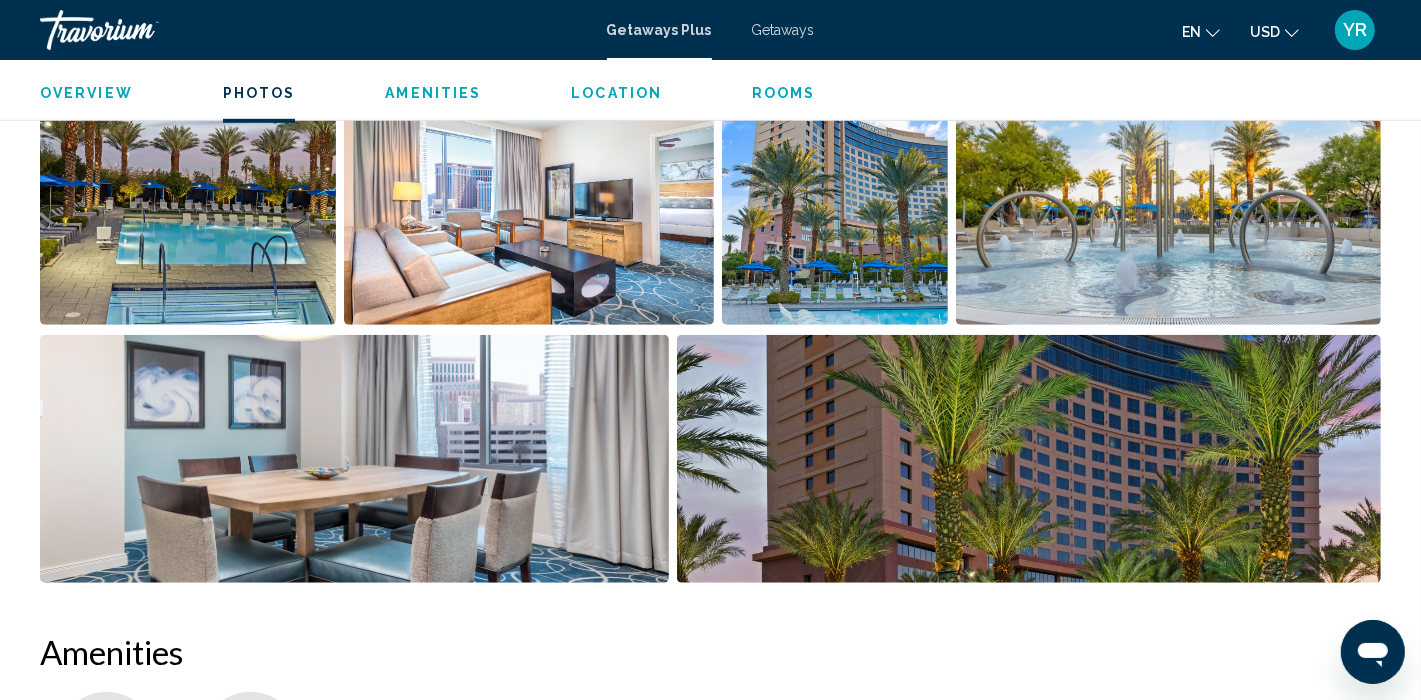 click at bounding box center (529, 201) 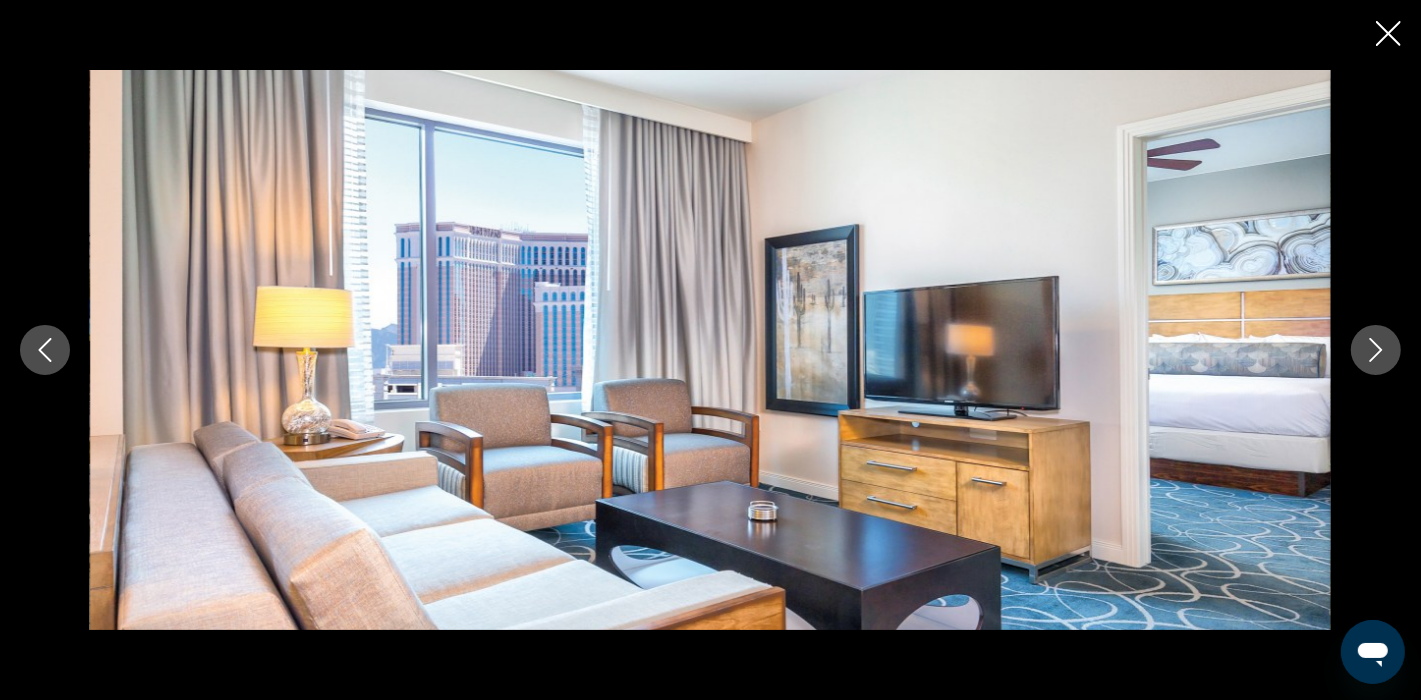 click 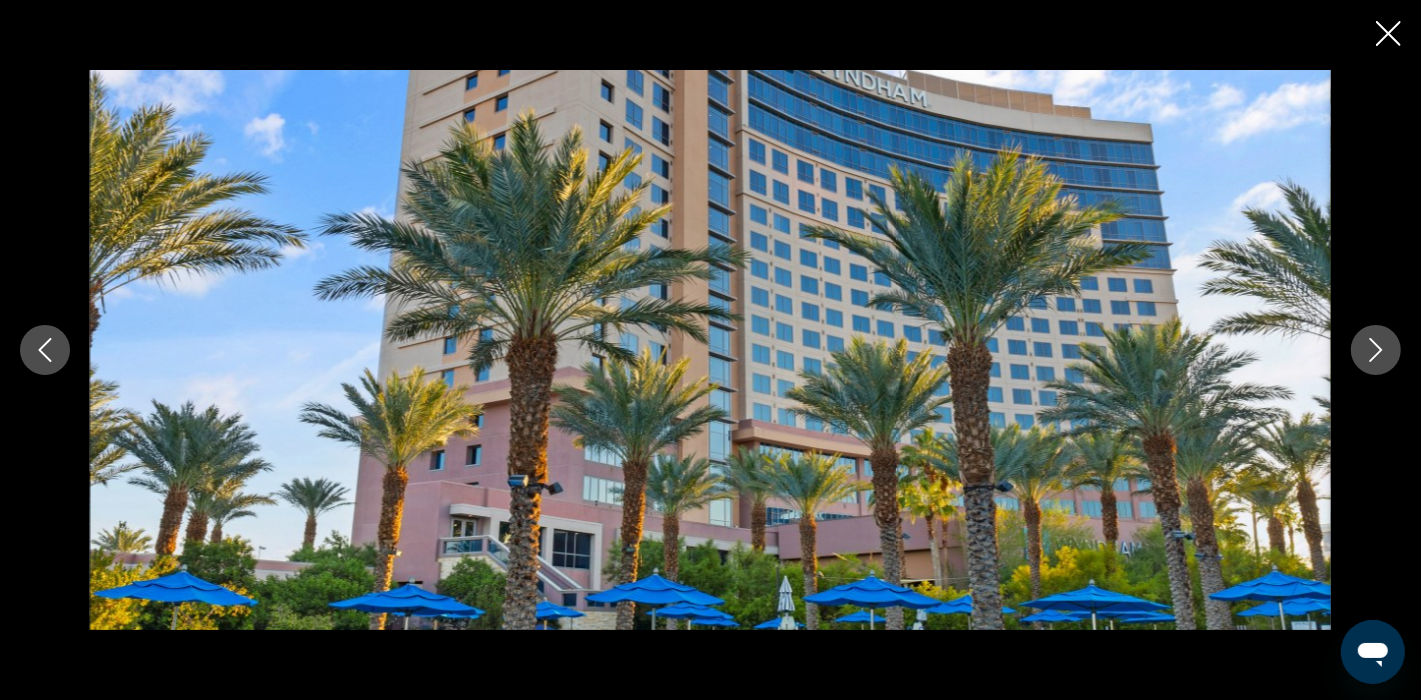 click 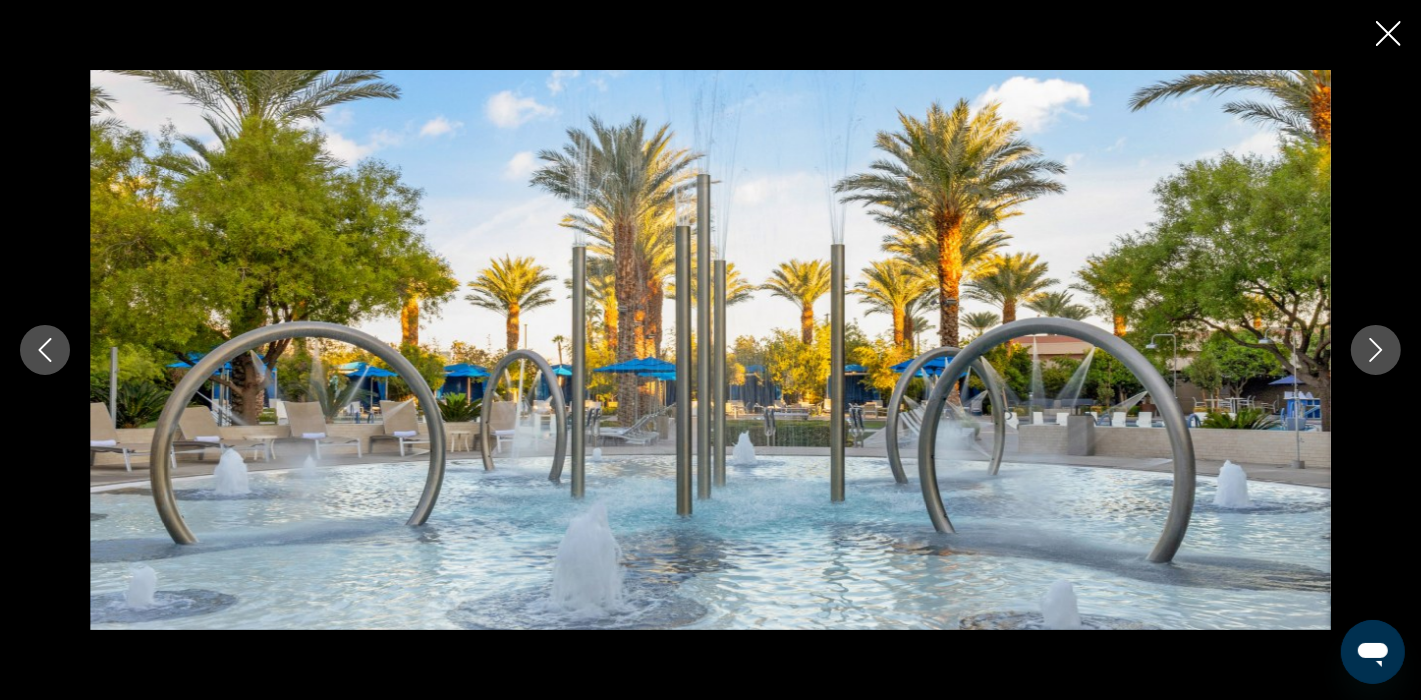 click 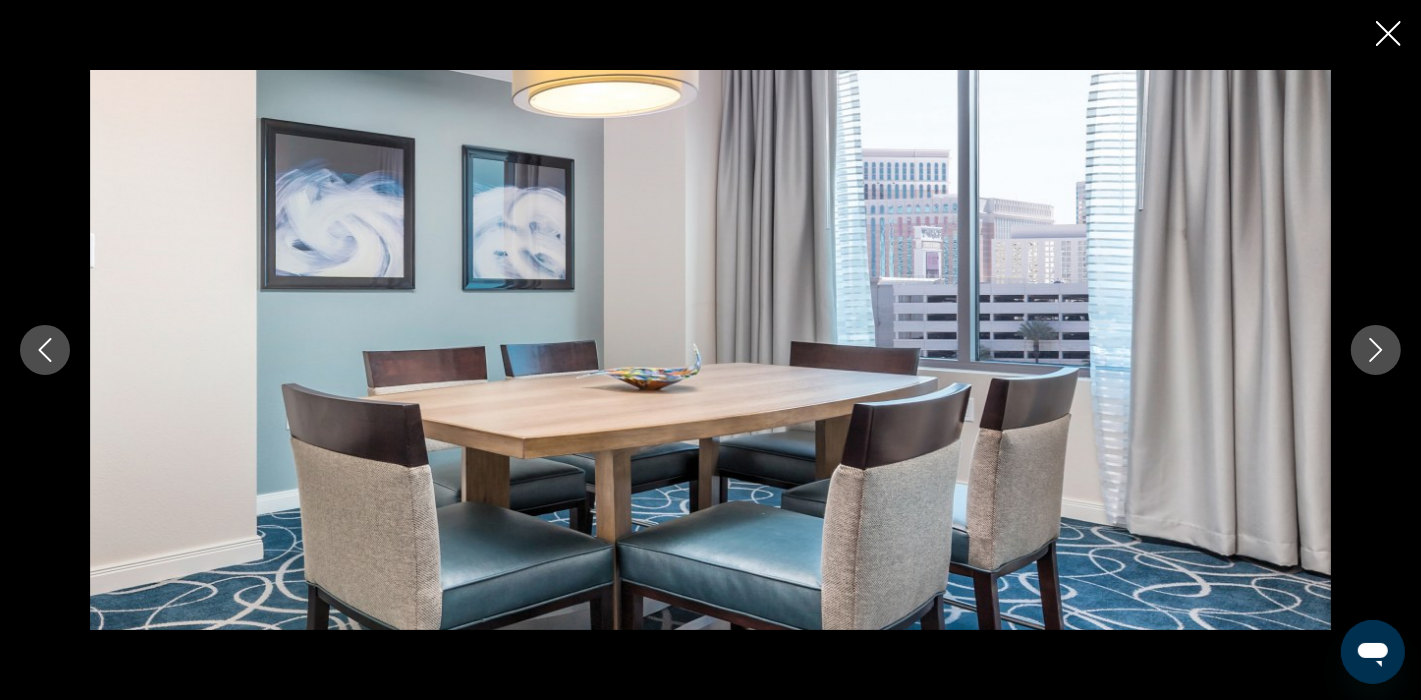click 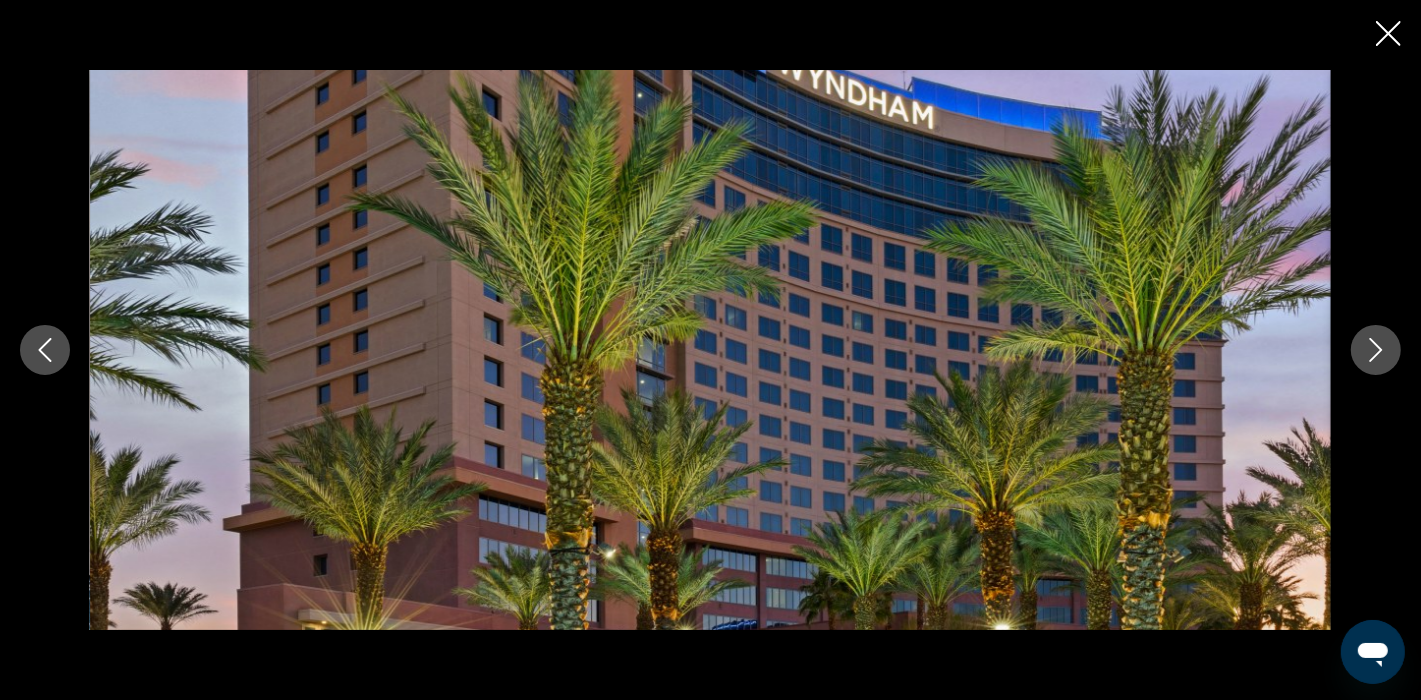 click 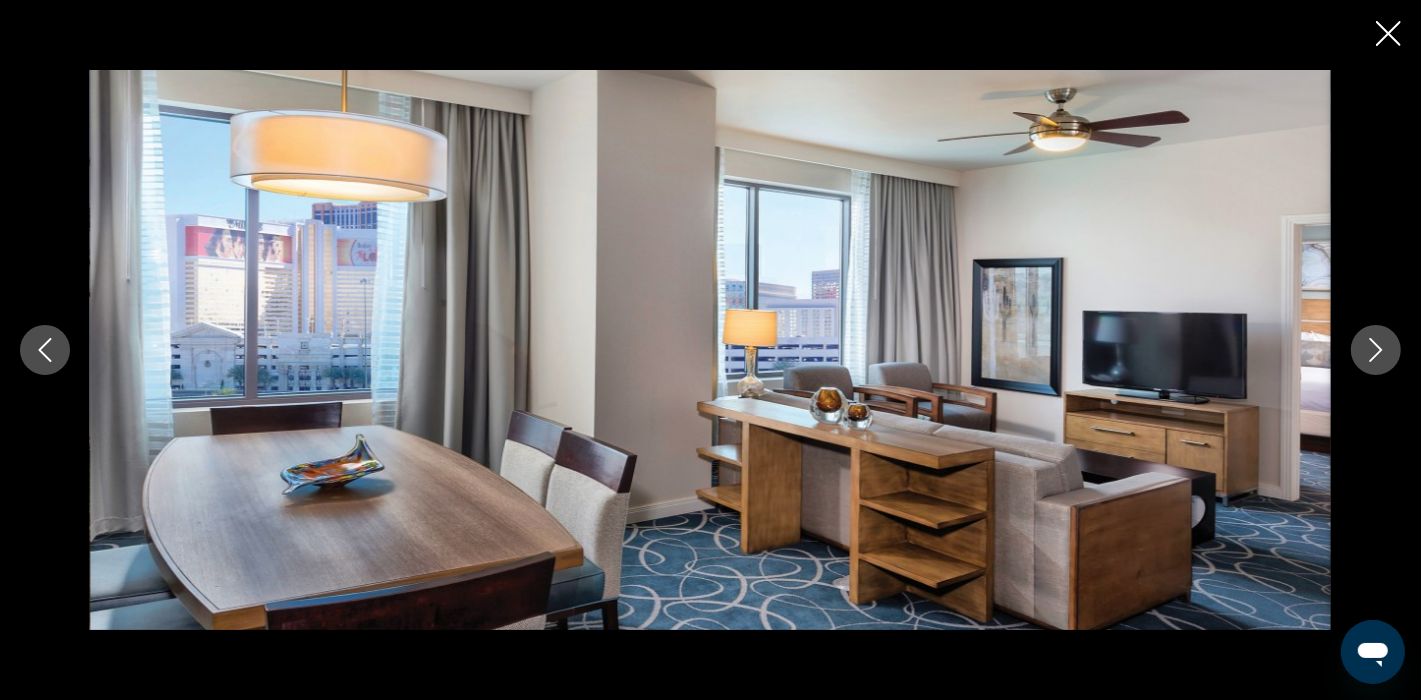 click 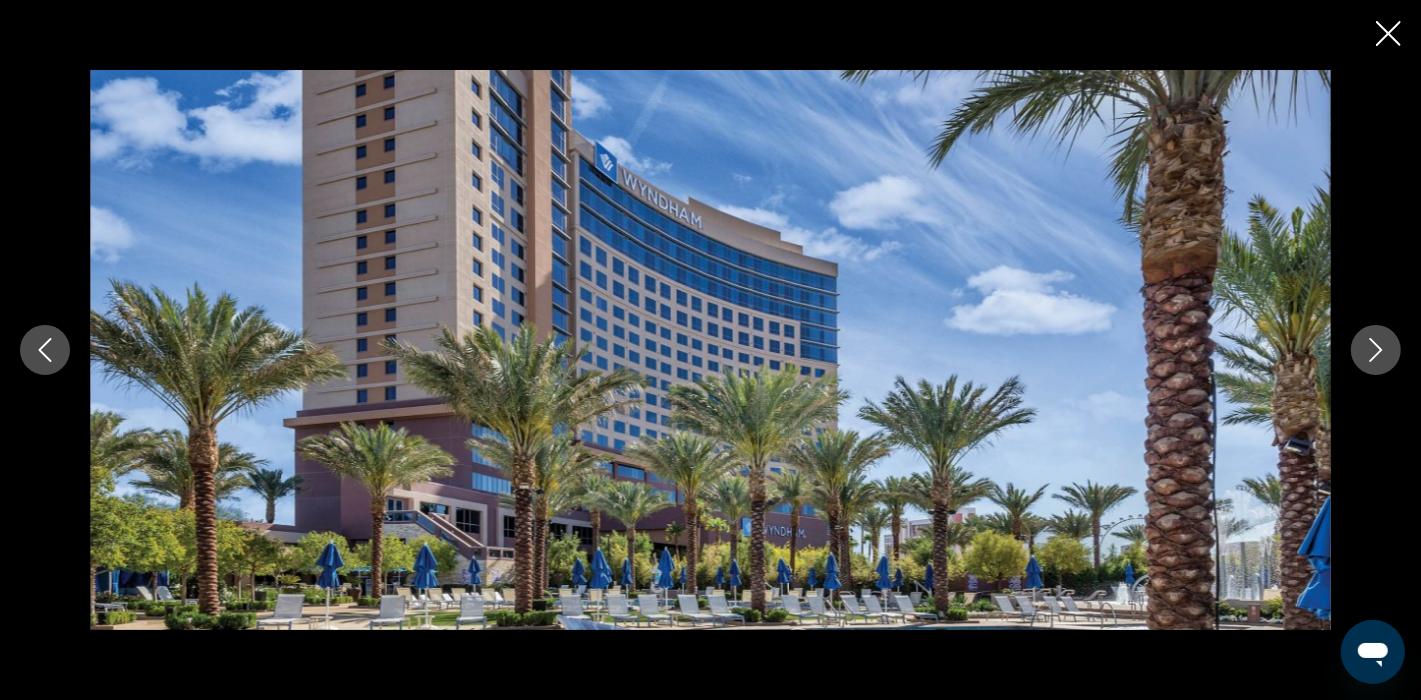 click 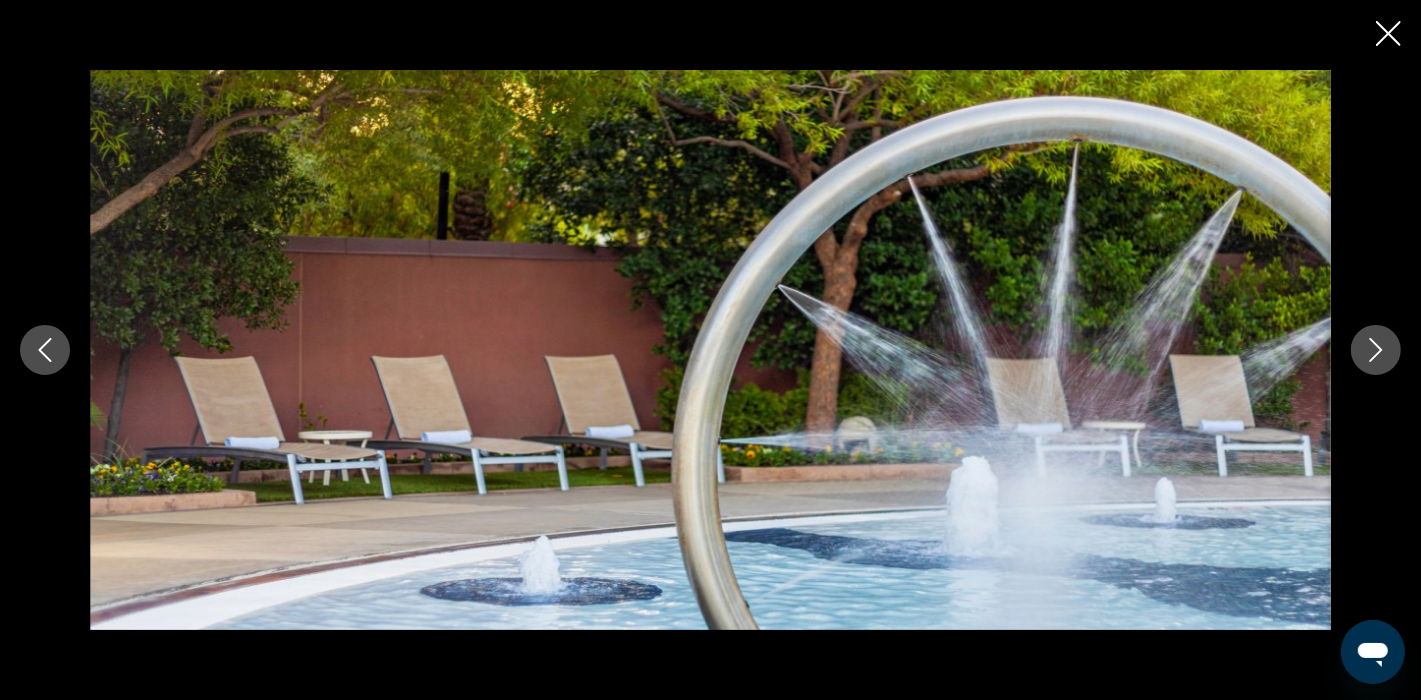 click 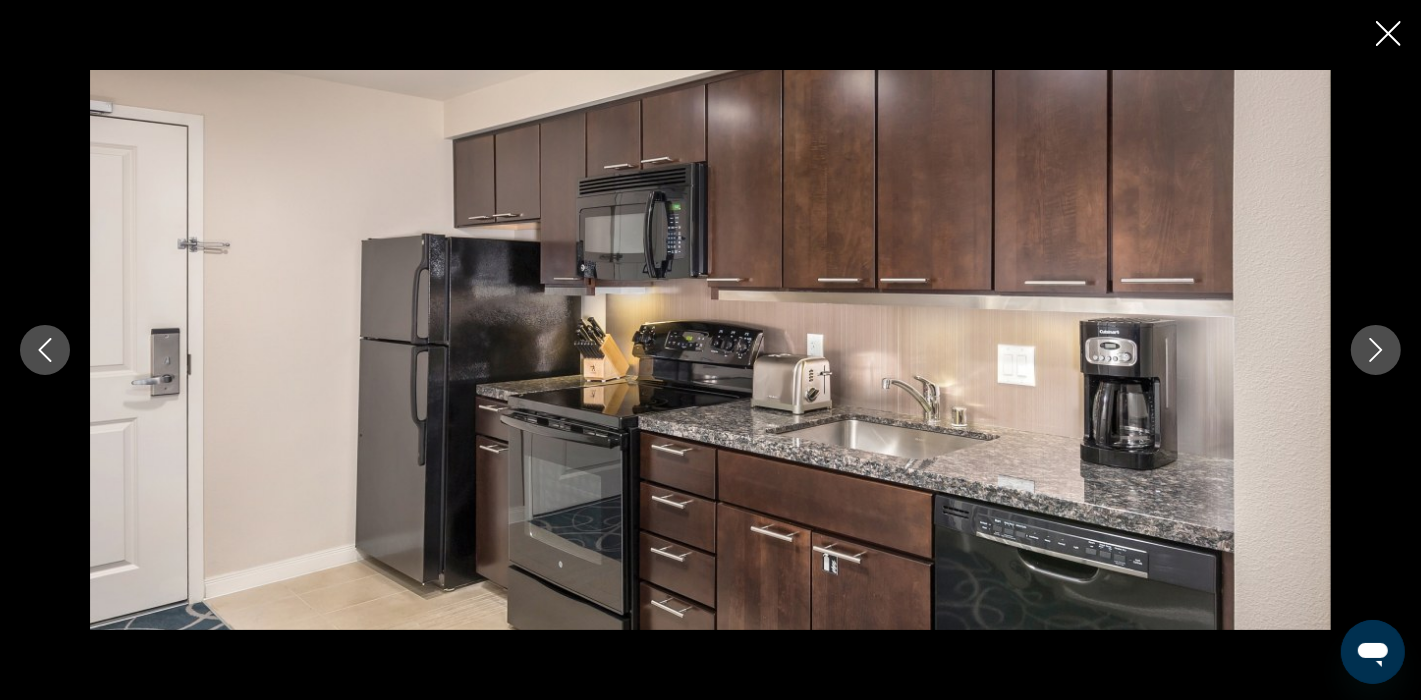 click 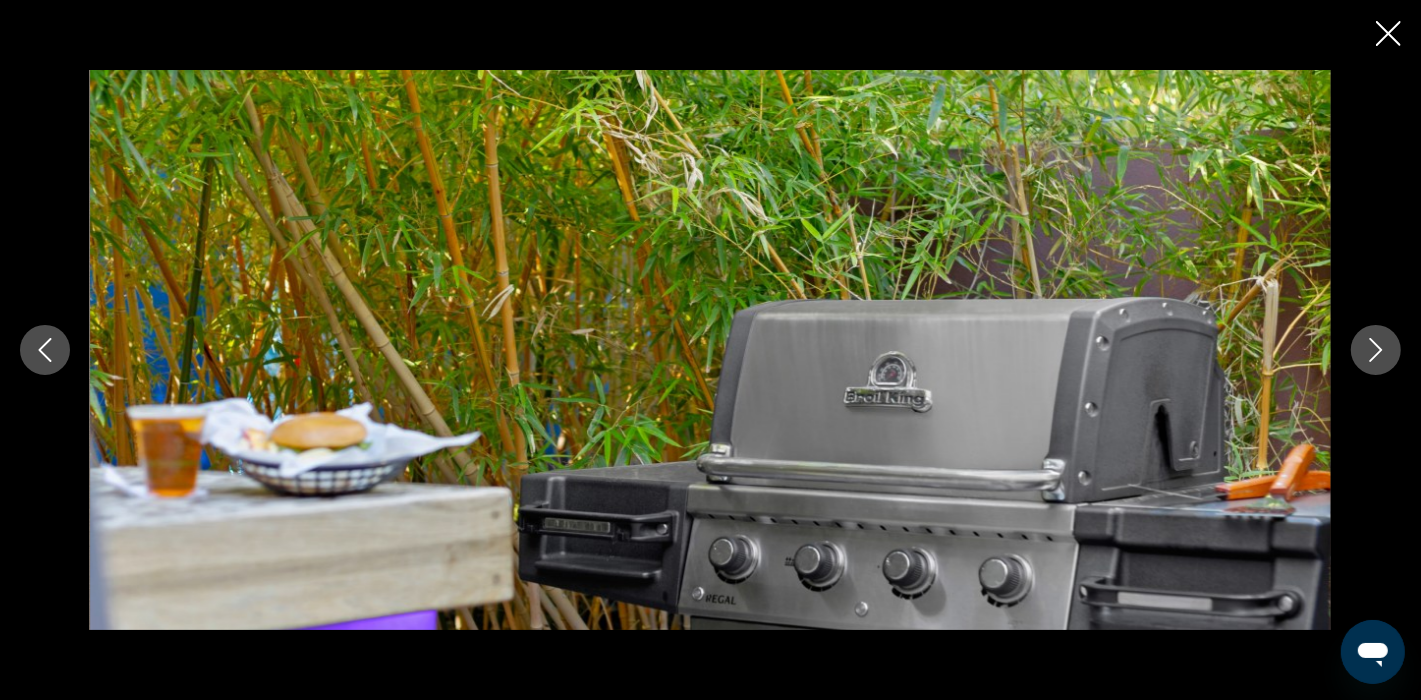 click 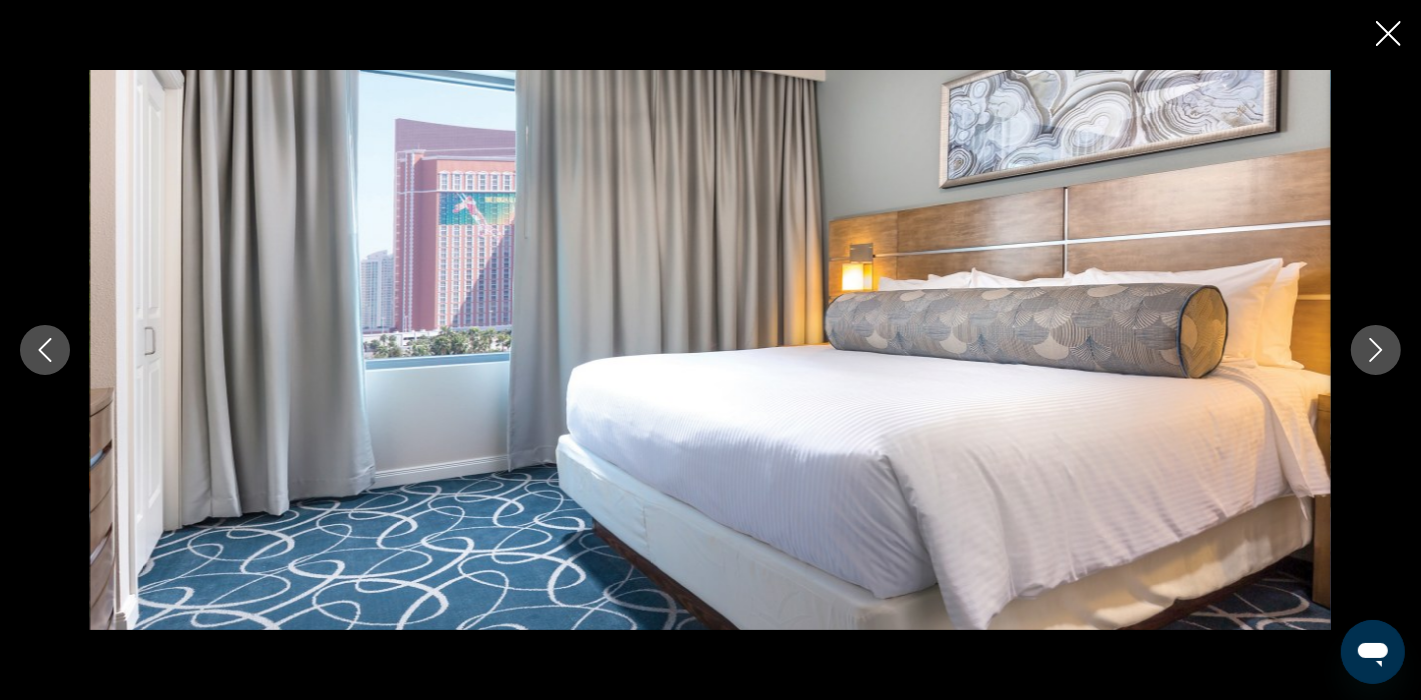click 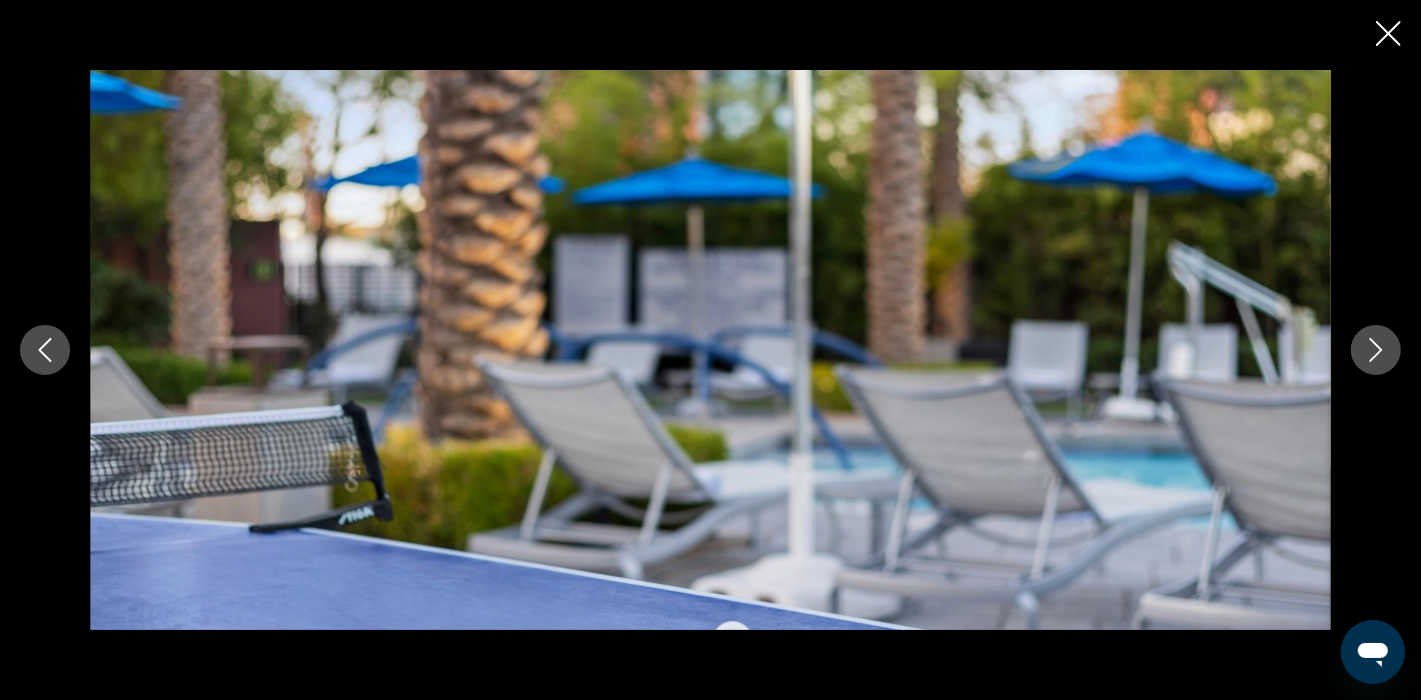 click 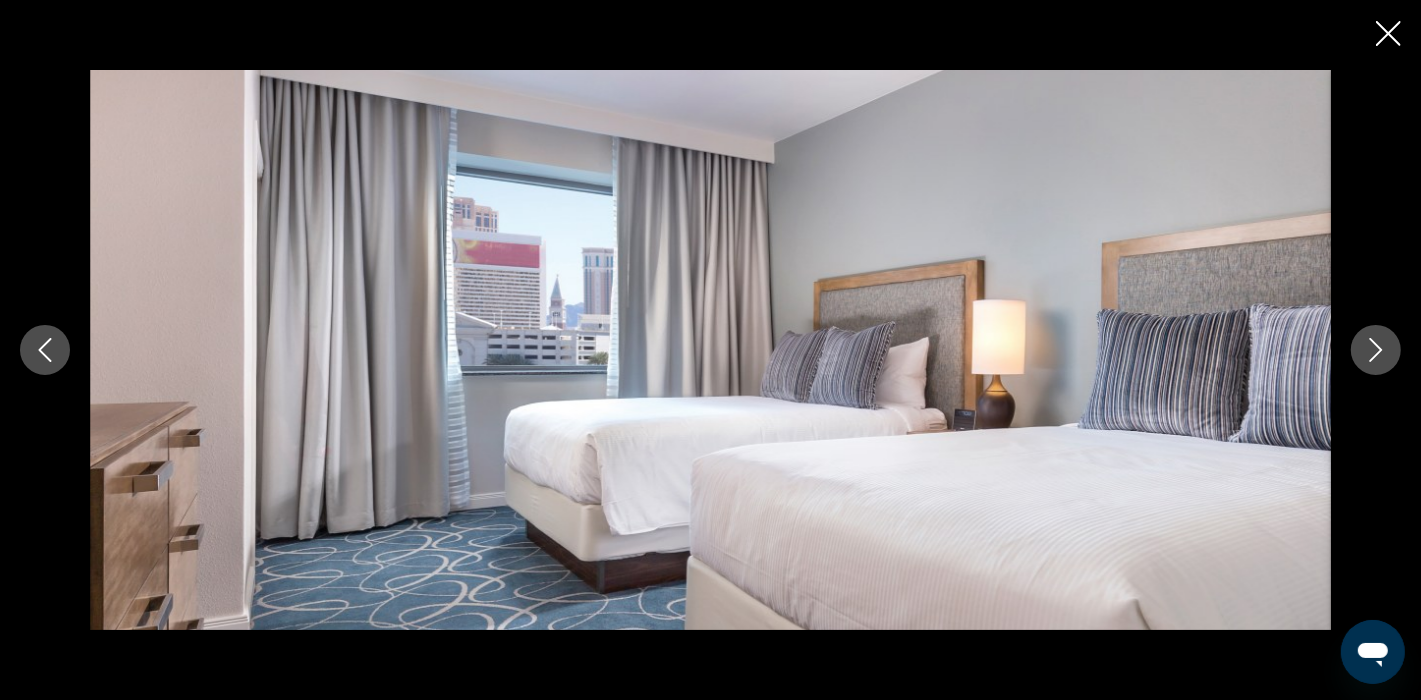 click 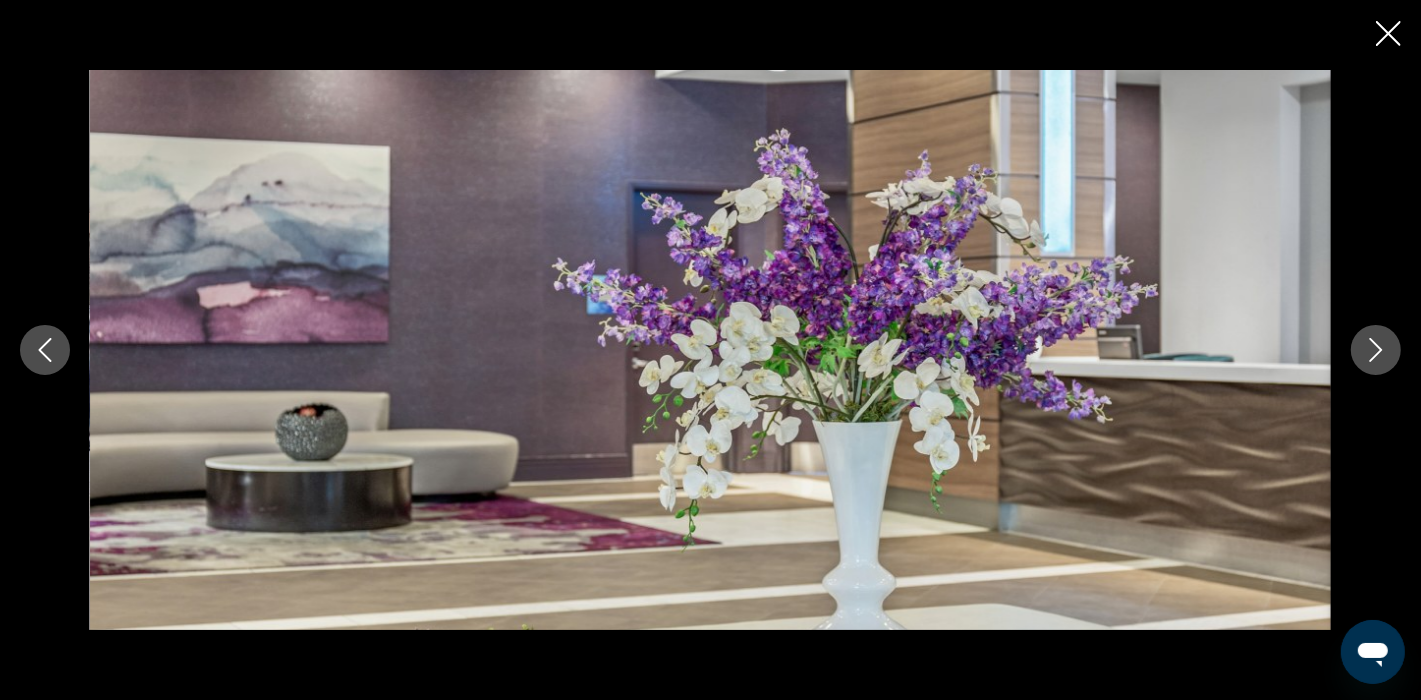 click 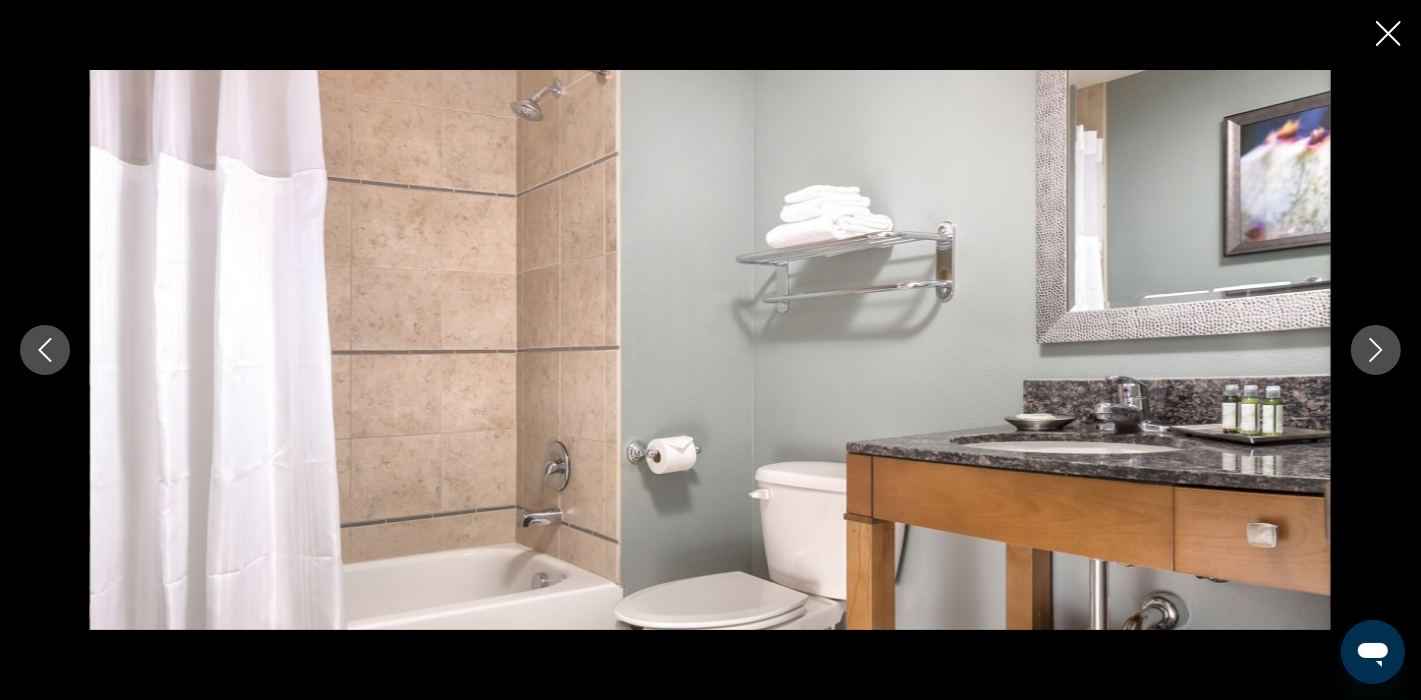 click 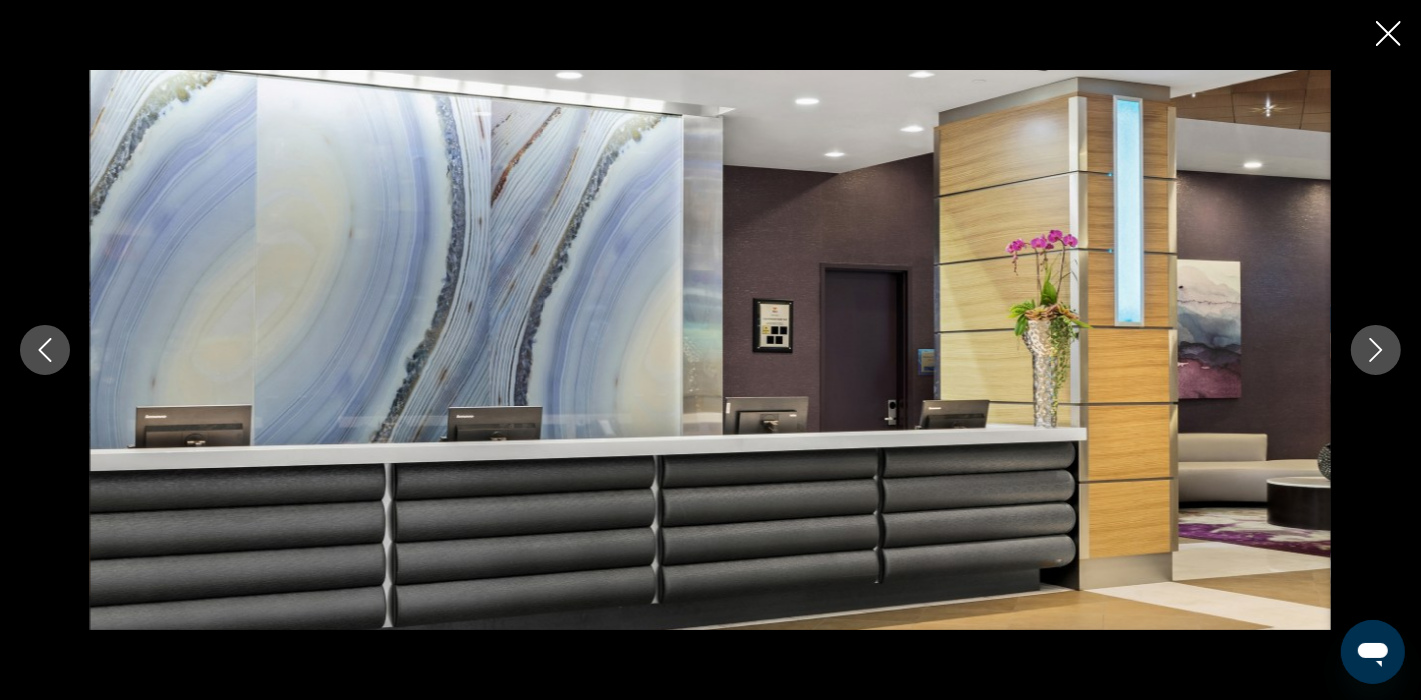 click 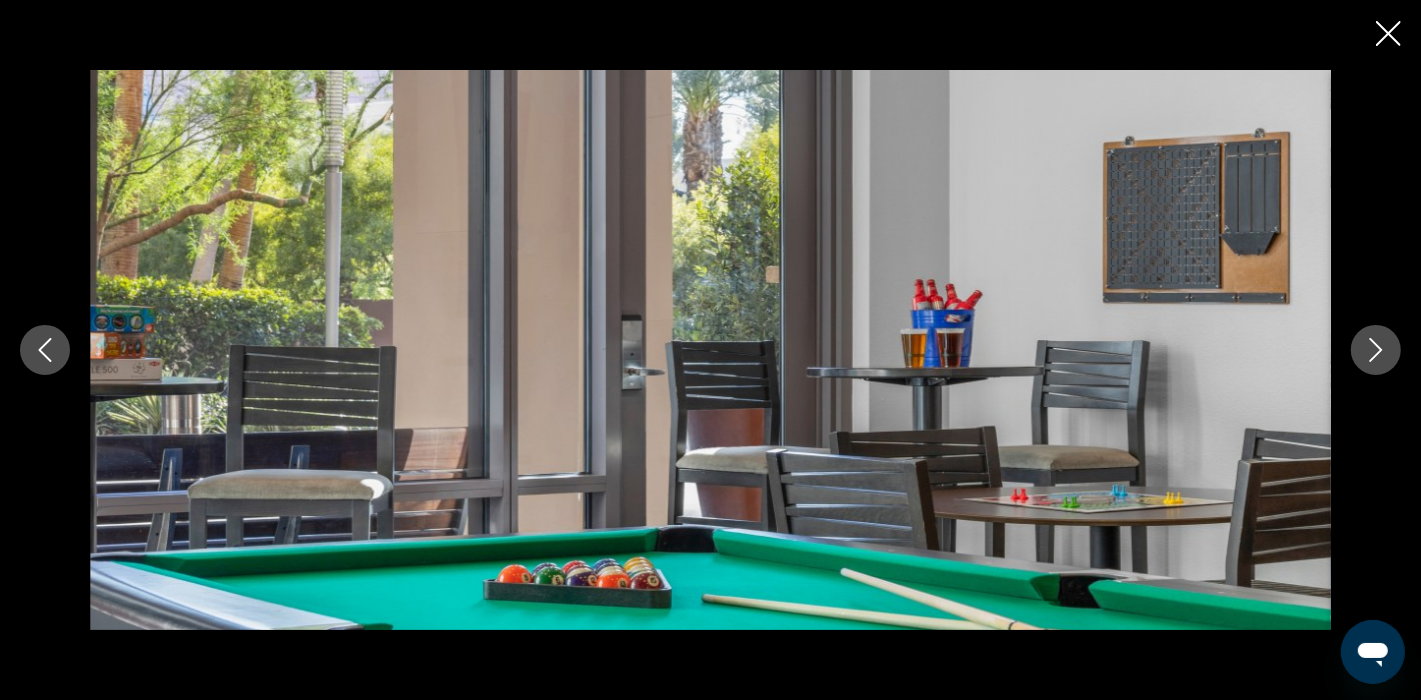click at bounding box center (45, 350) 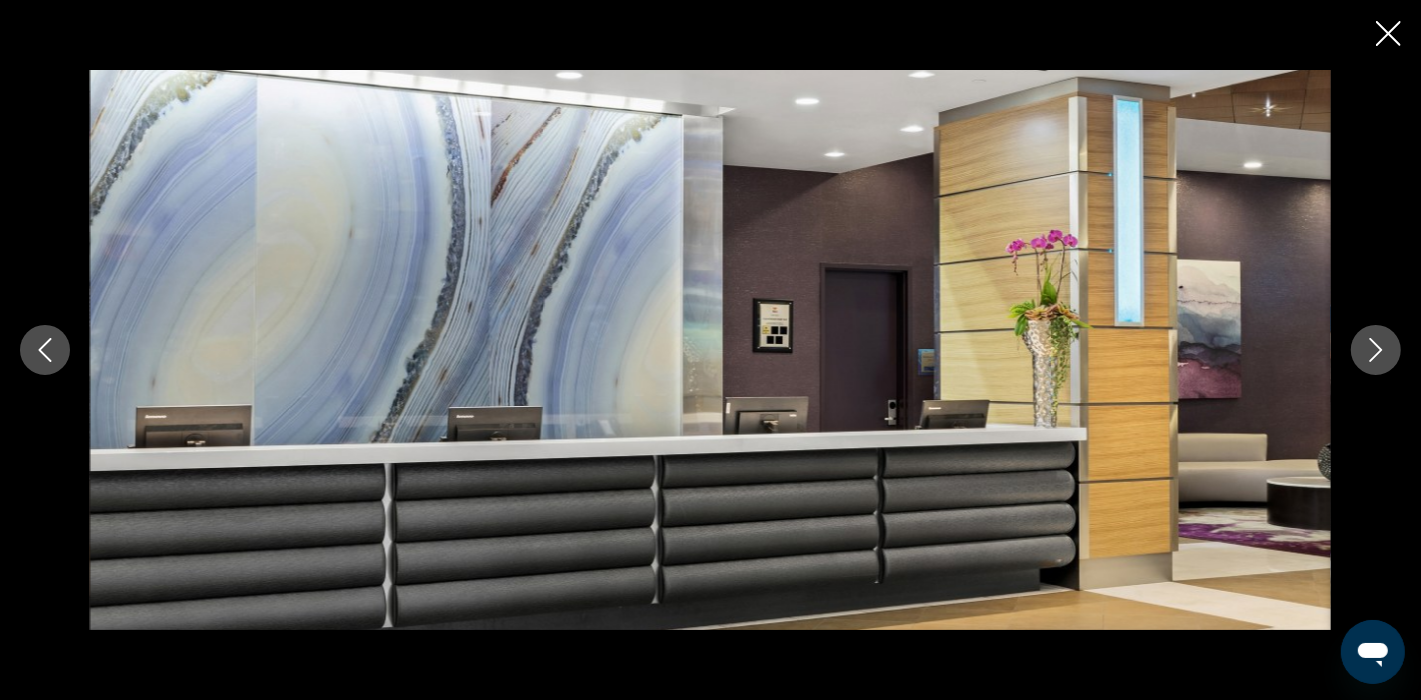 click 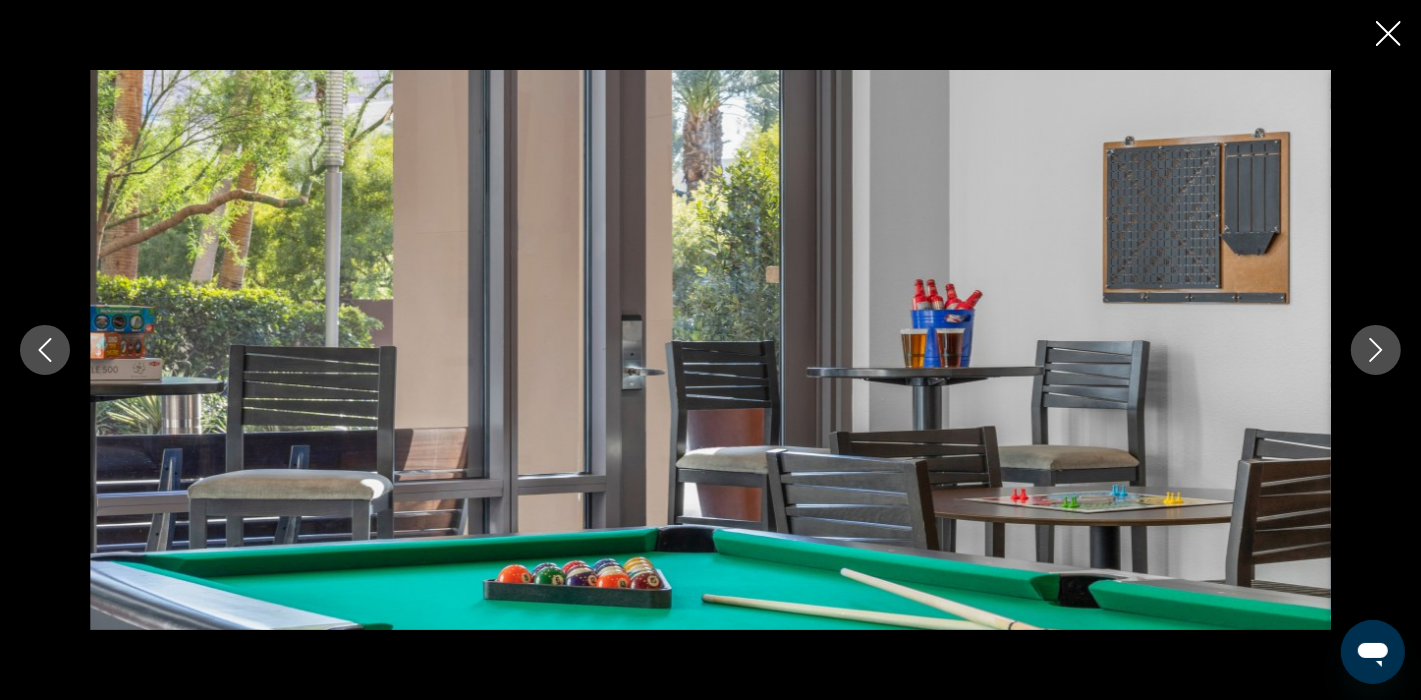 click 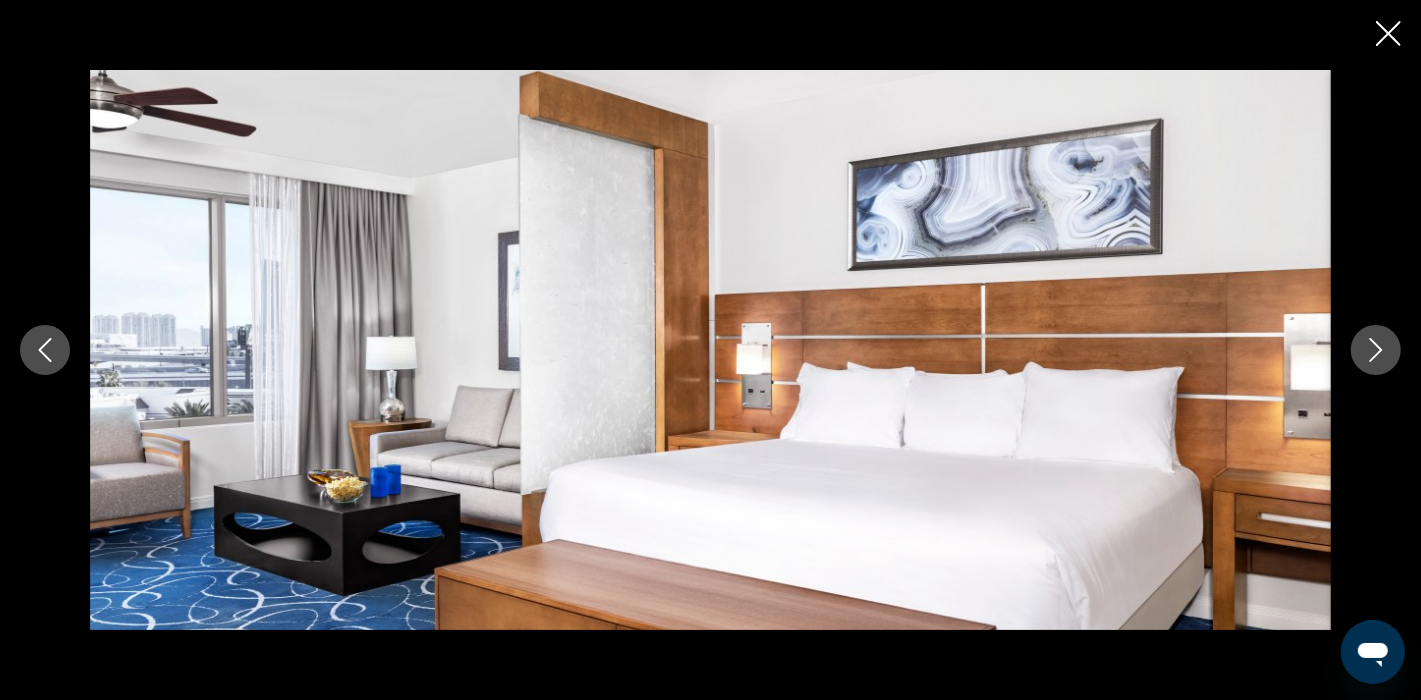 click 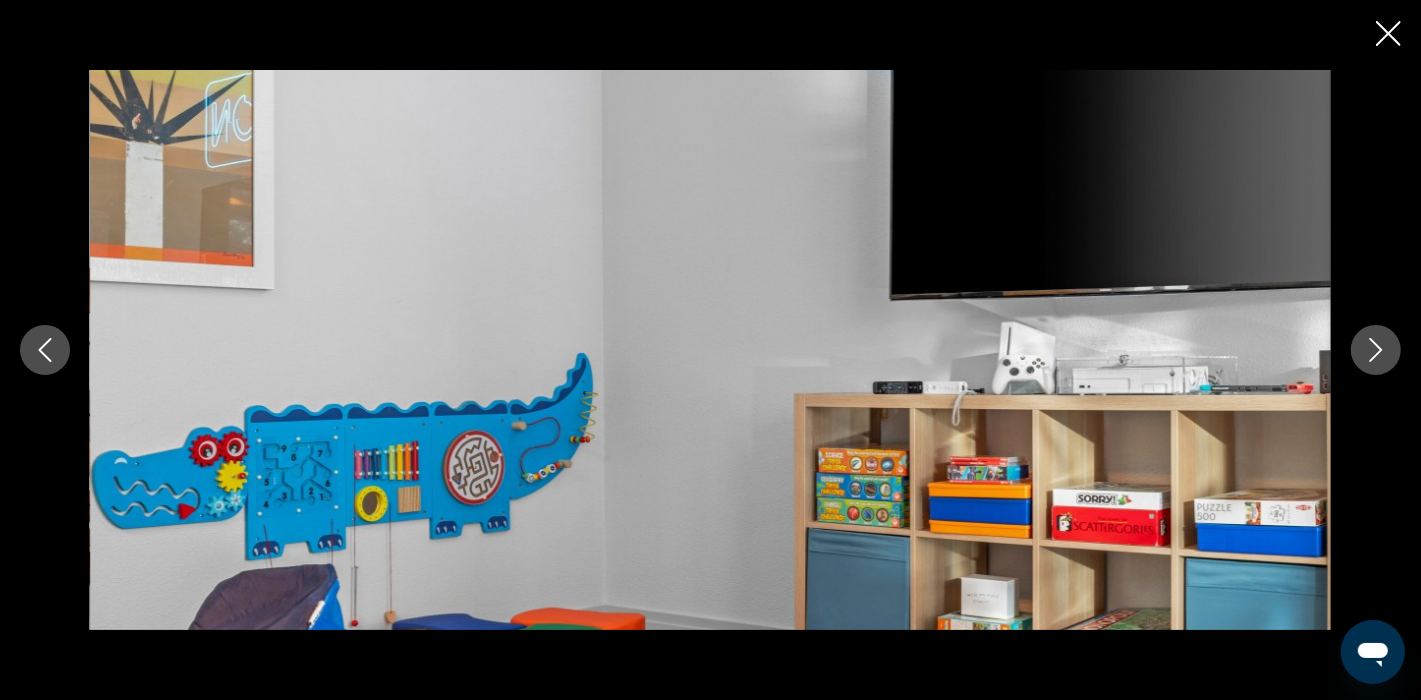 click 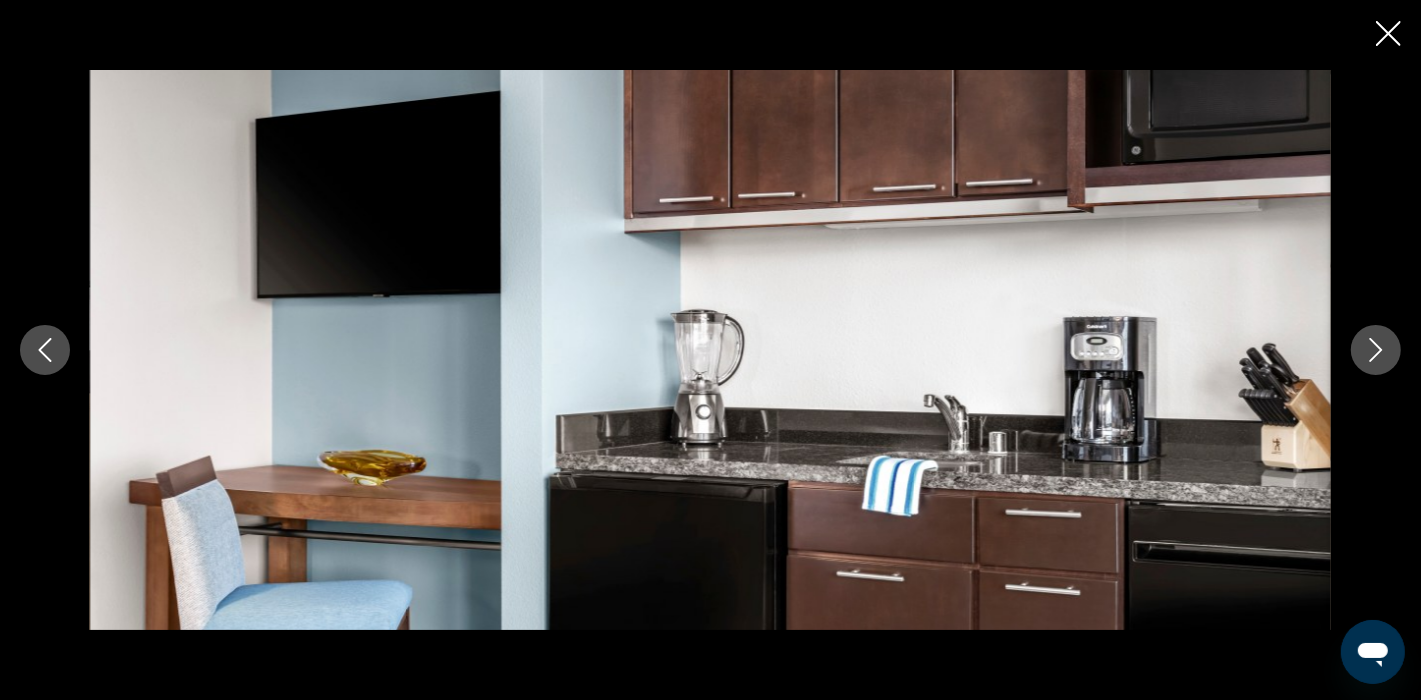 click 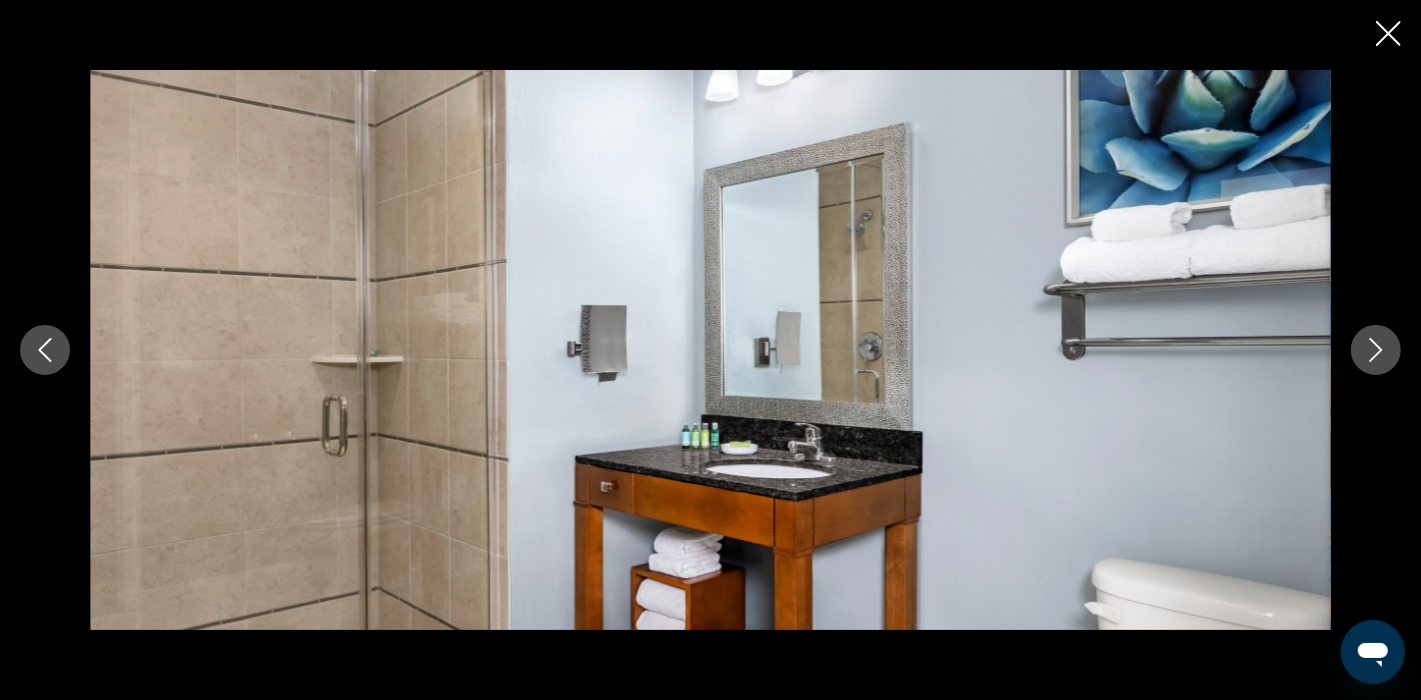 click 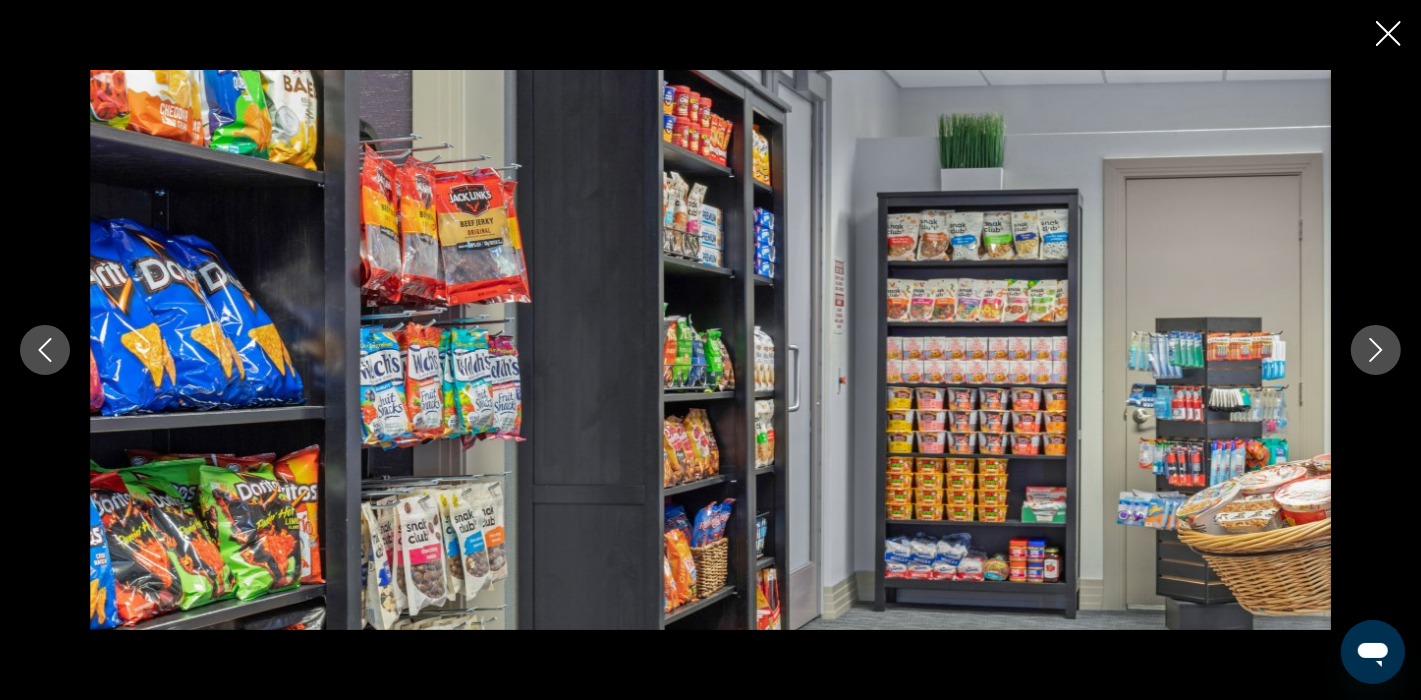click 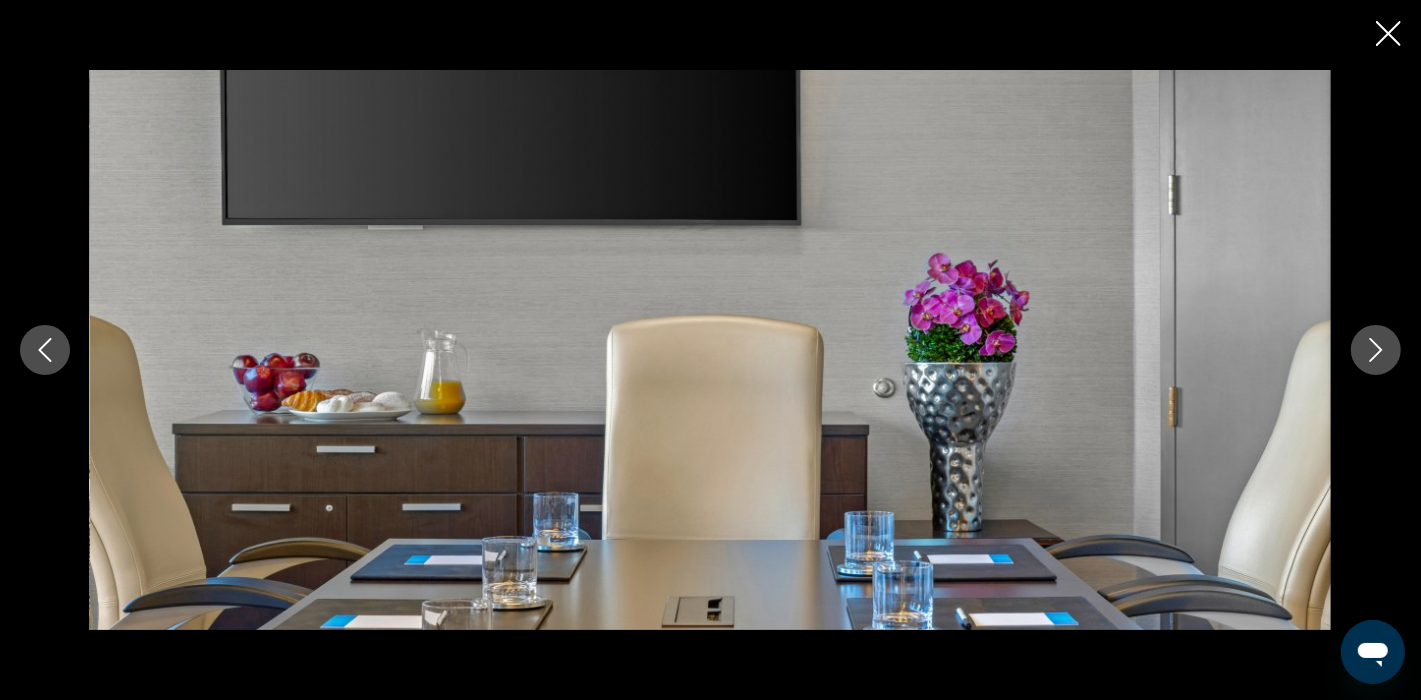 click 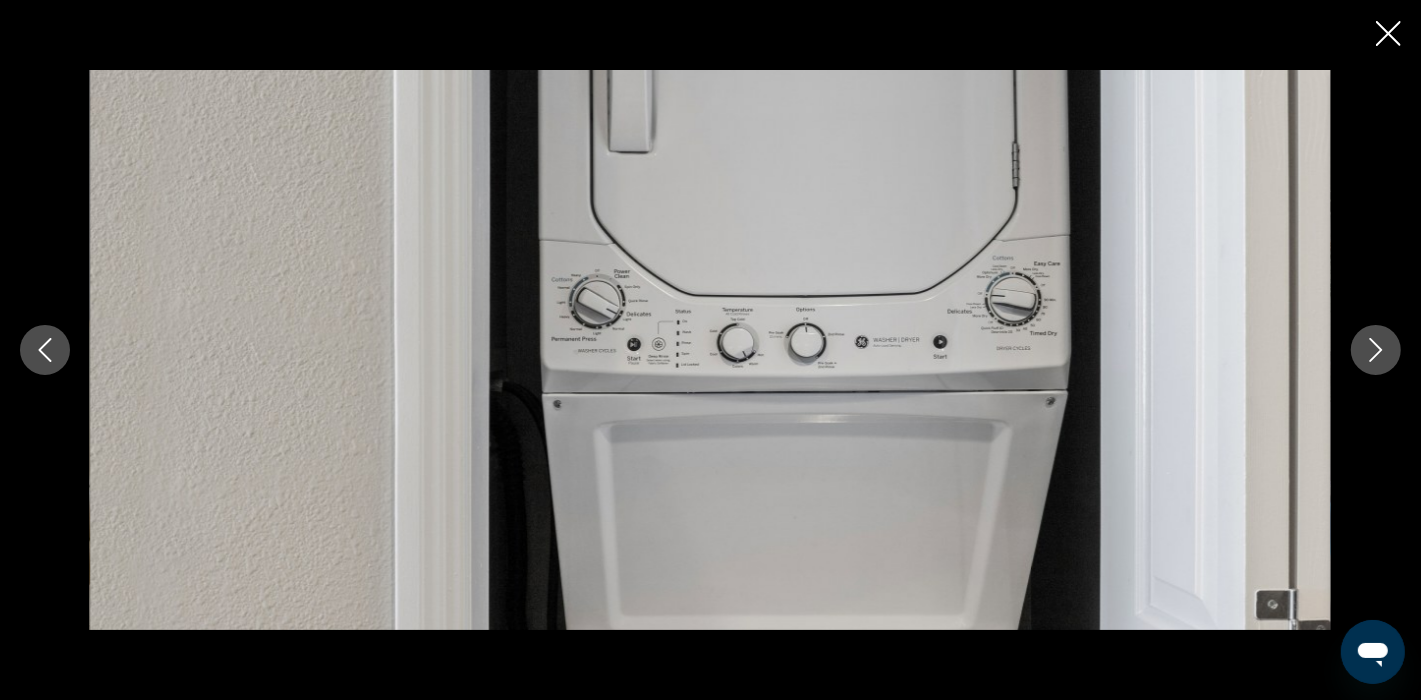click 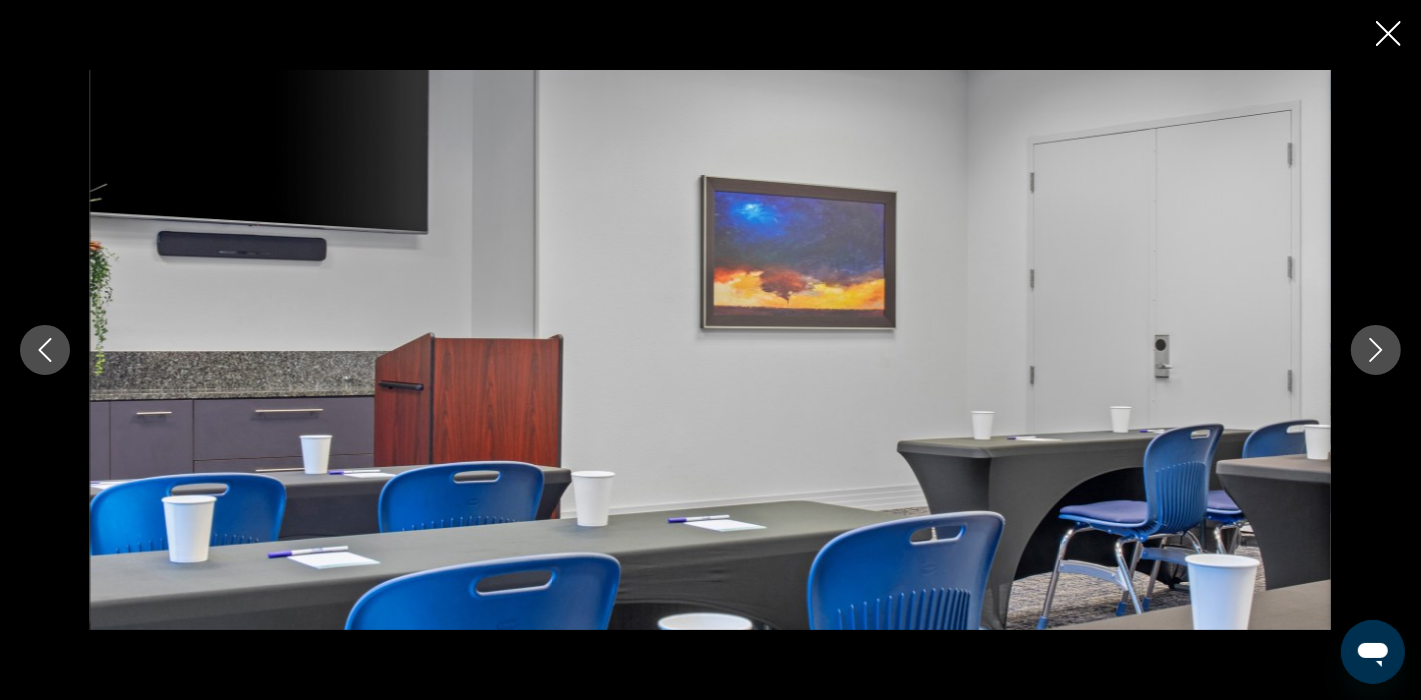 click 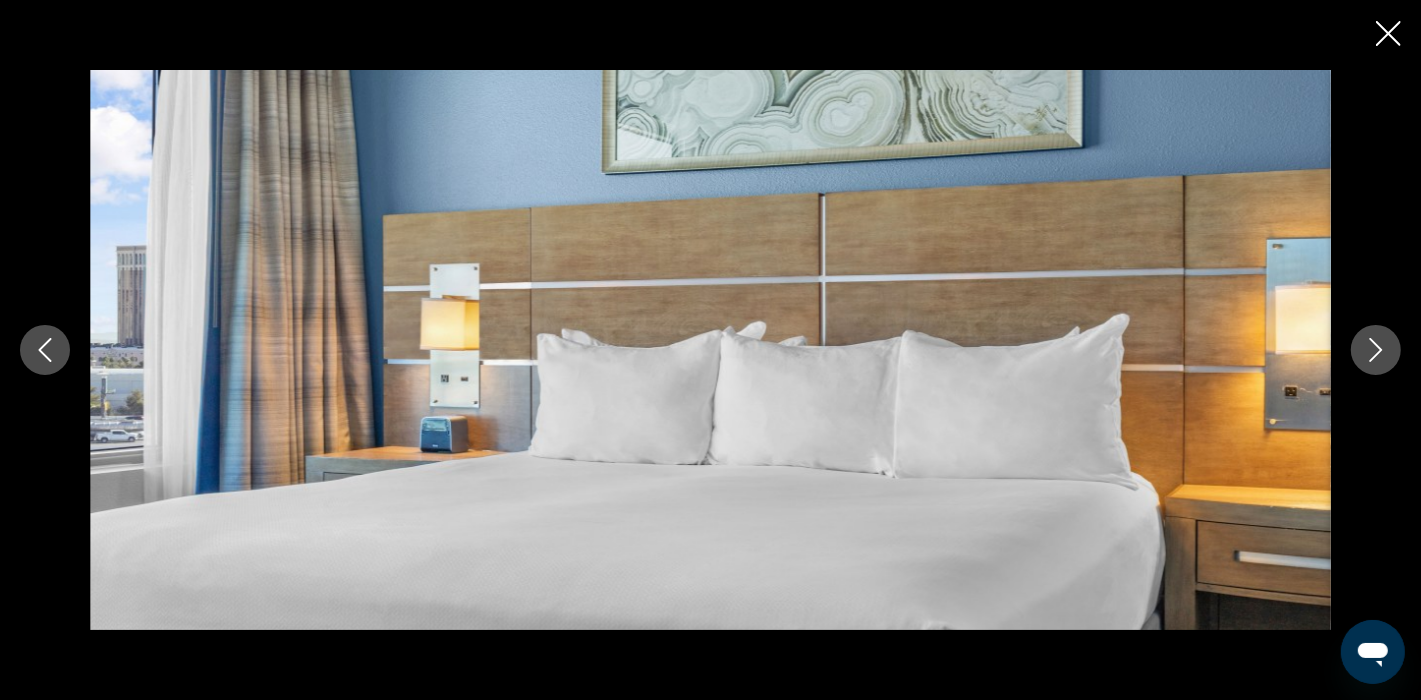 click 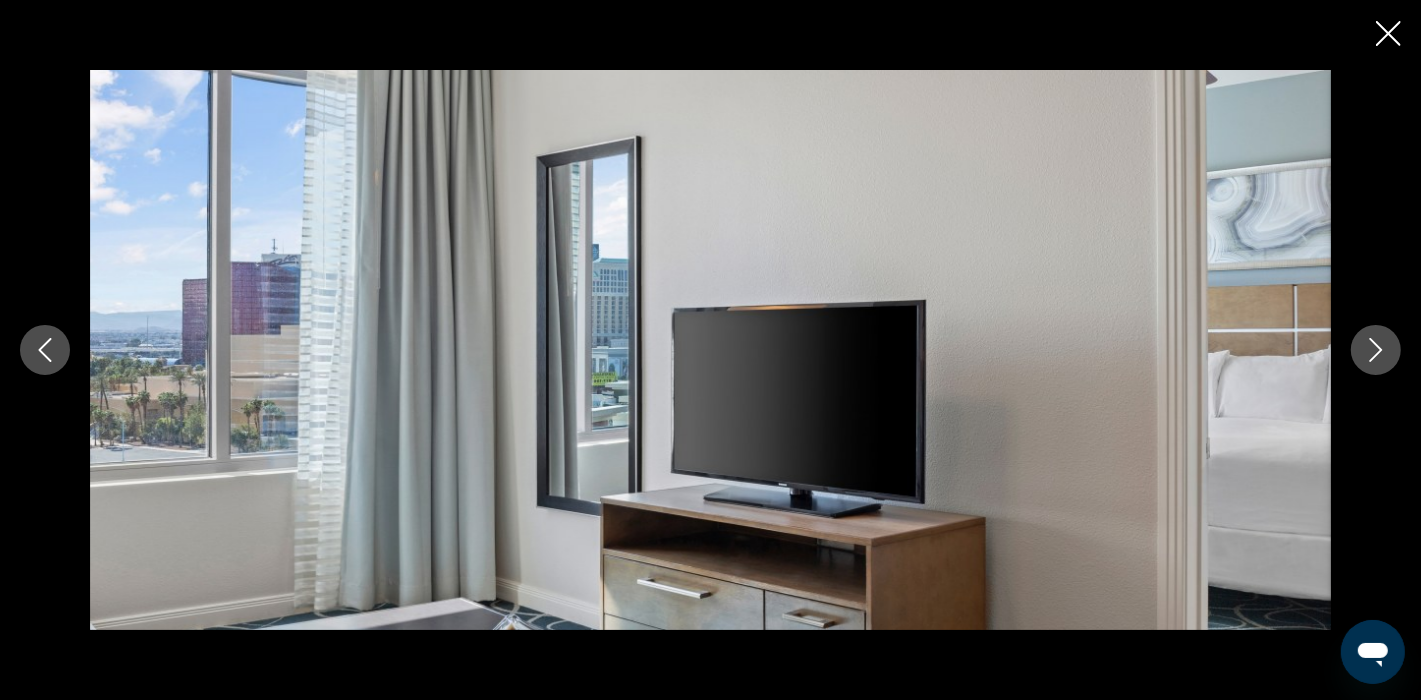 click 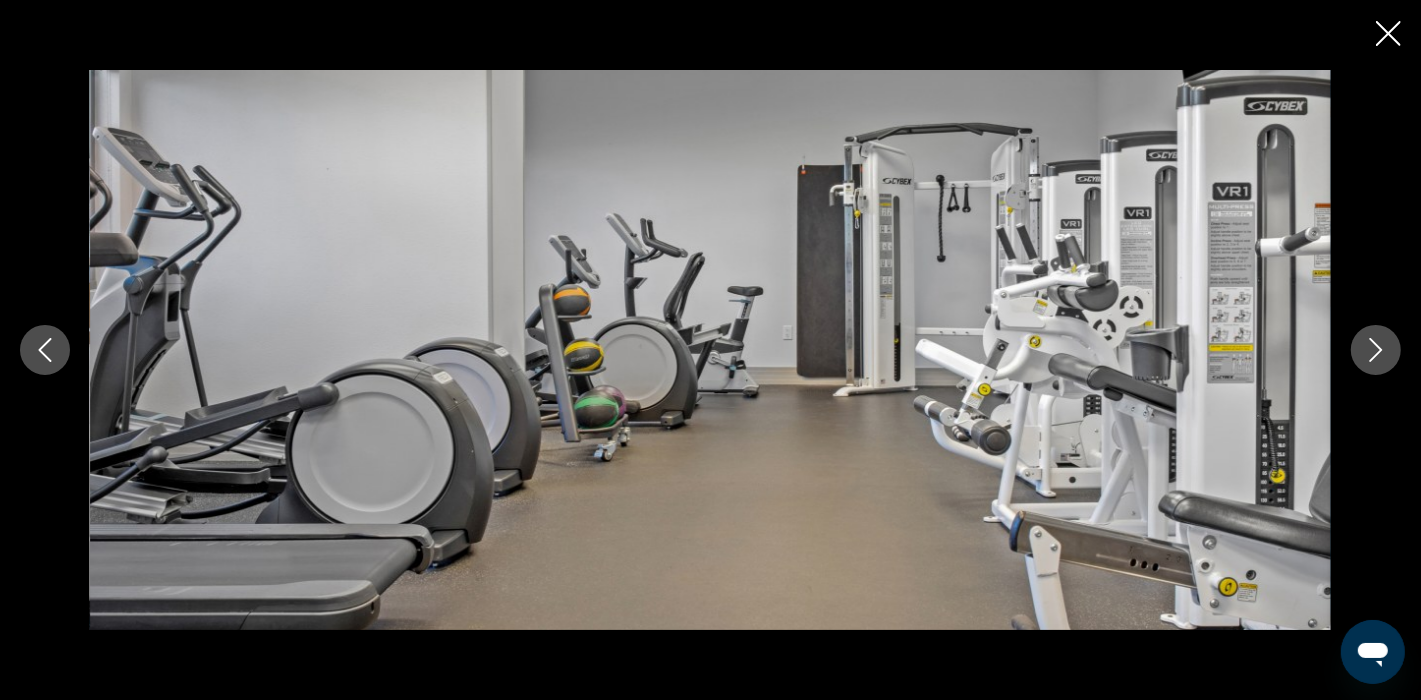 click 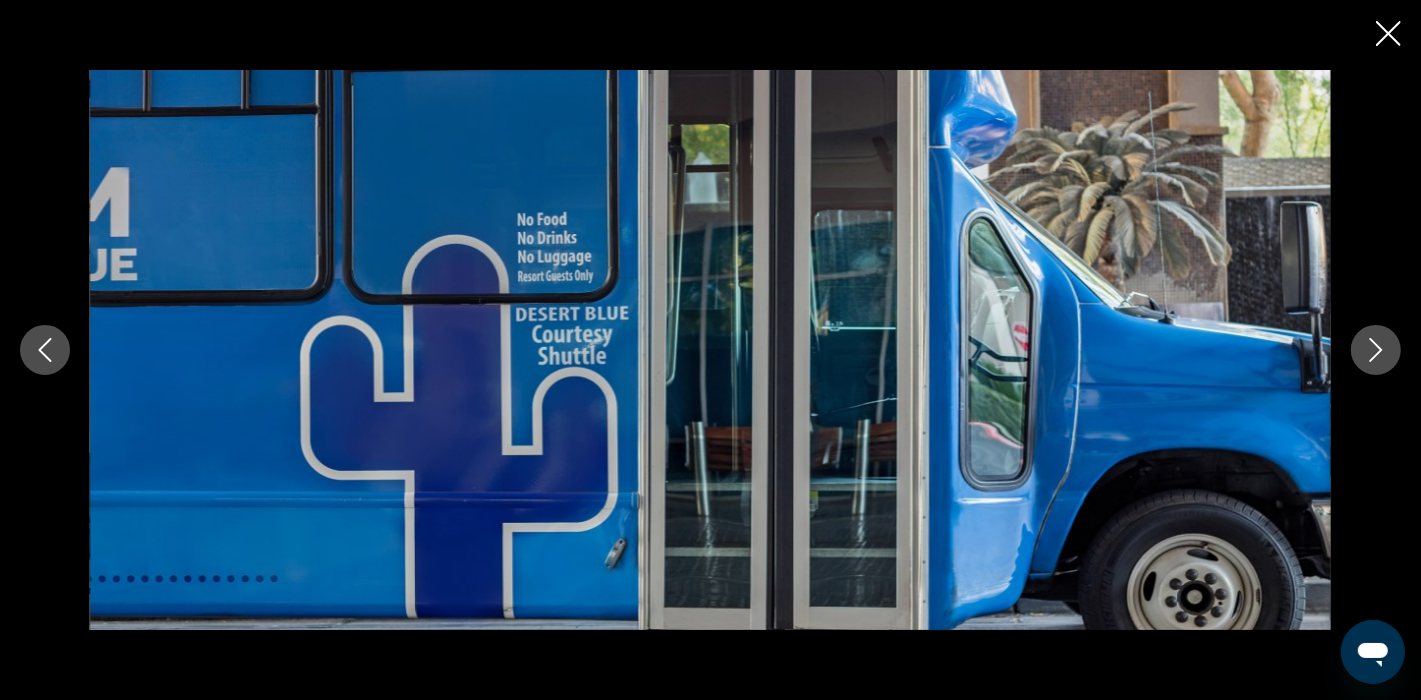 click 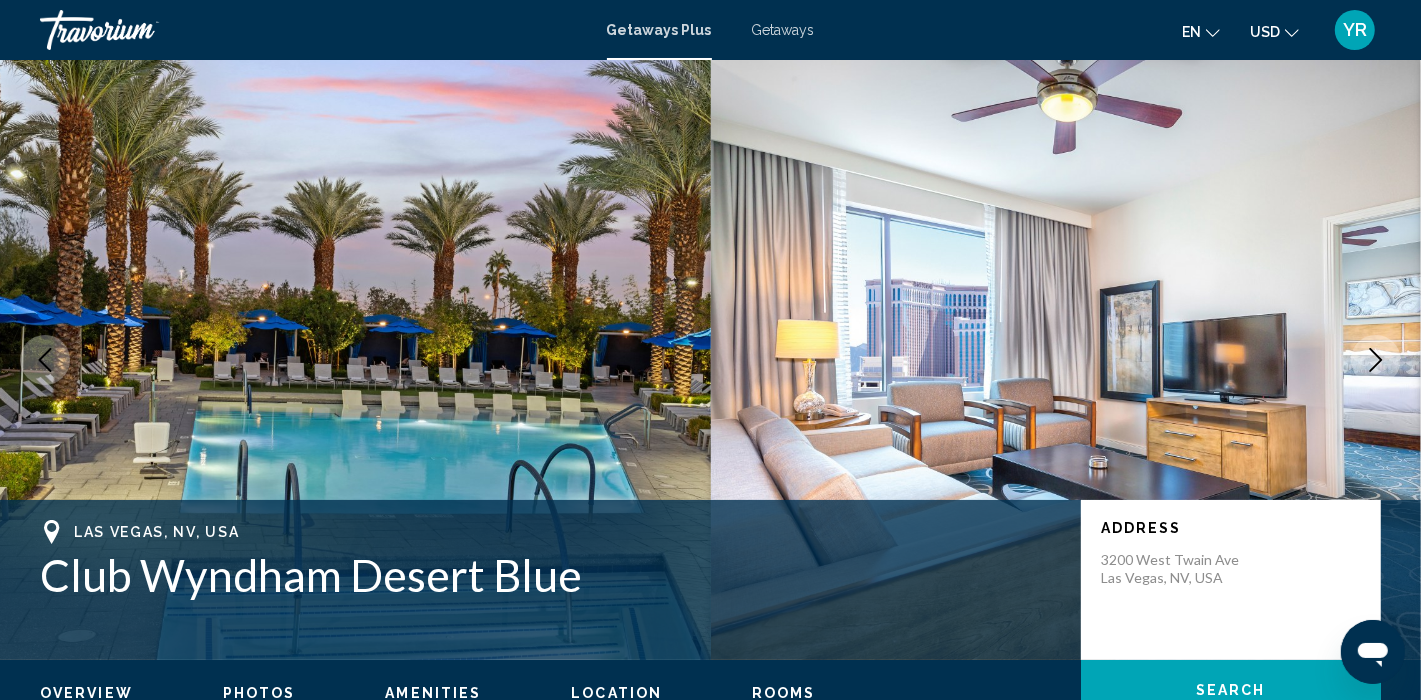 scroll, scrollTop: 17, scrollLeft: 0, axis: vertical 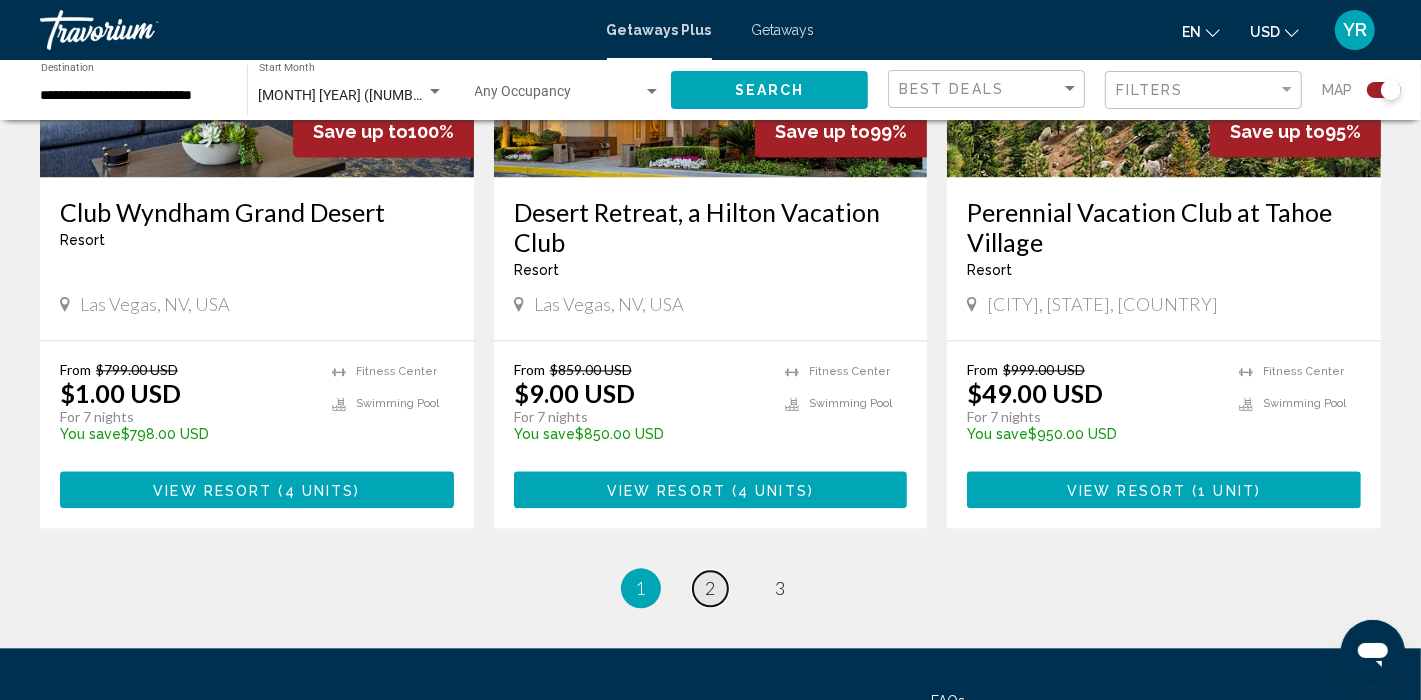 click on "2" at bounding box center (711, 588) 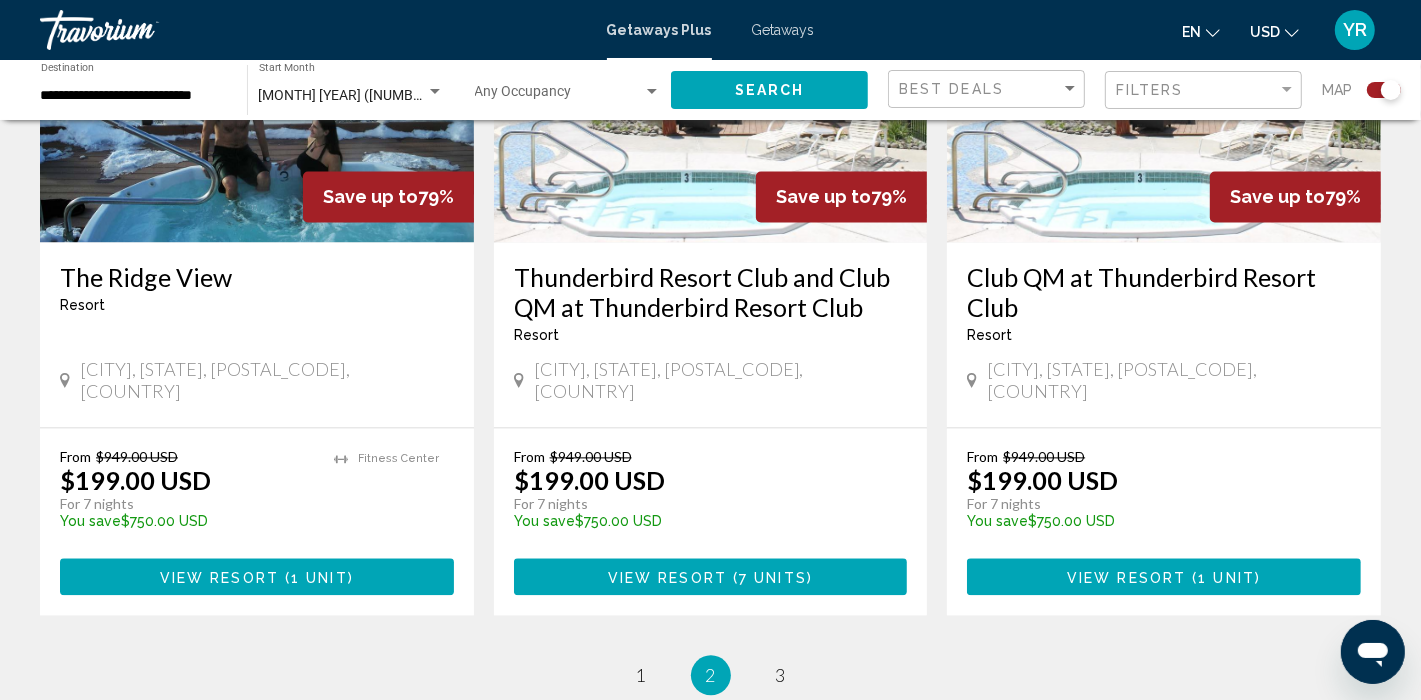 scroll, scrollTop: 3266, scrollLeft: 0, axis: vertical 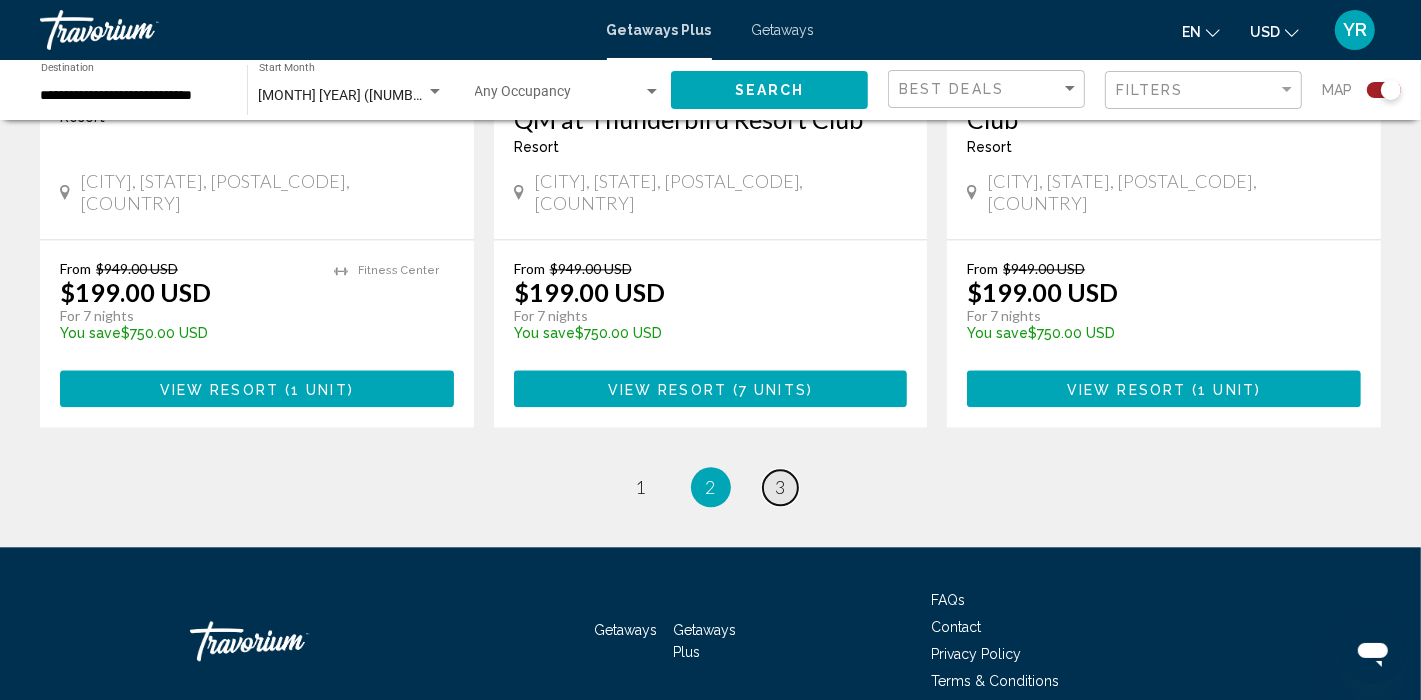 click on "page  3" at bounding box center (780, 487) 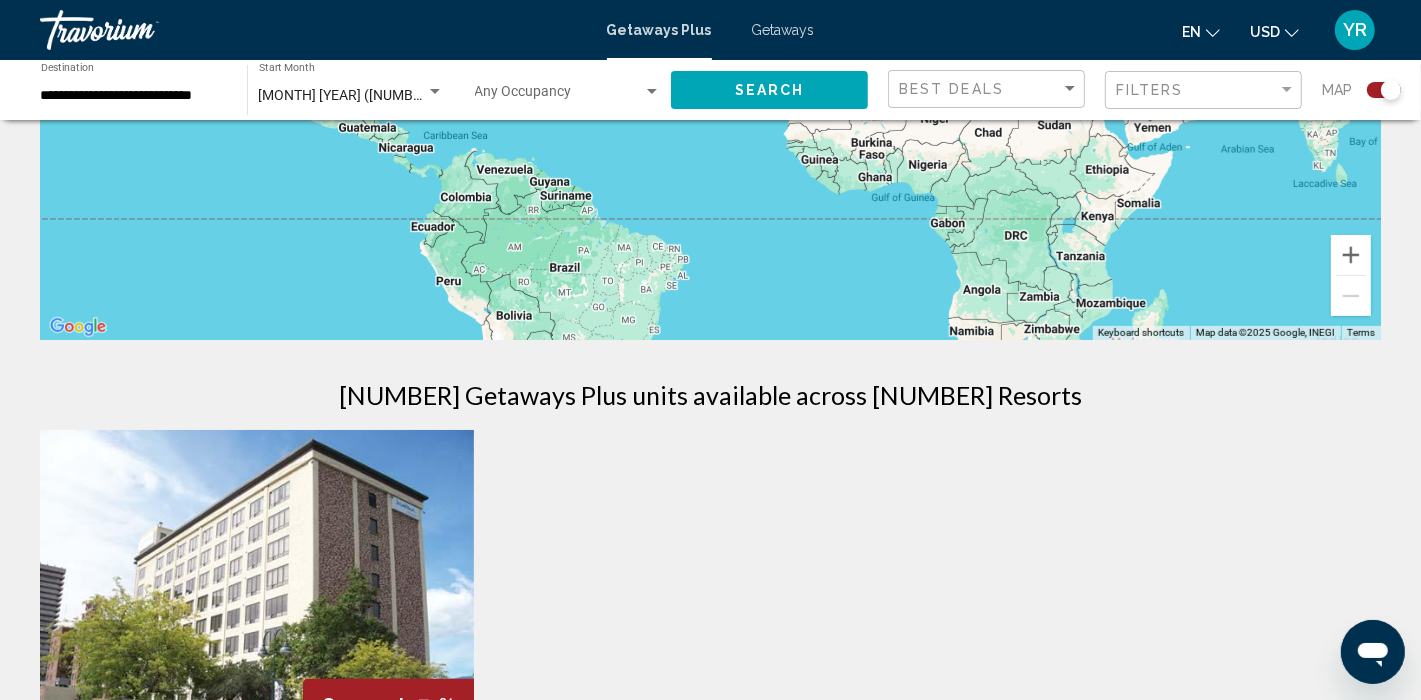 scroll, scrollTop: 0, scrollLeft: 0, axis: both 